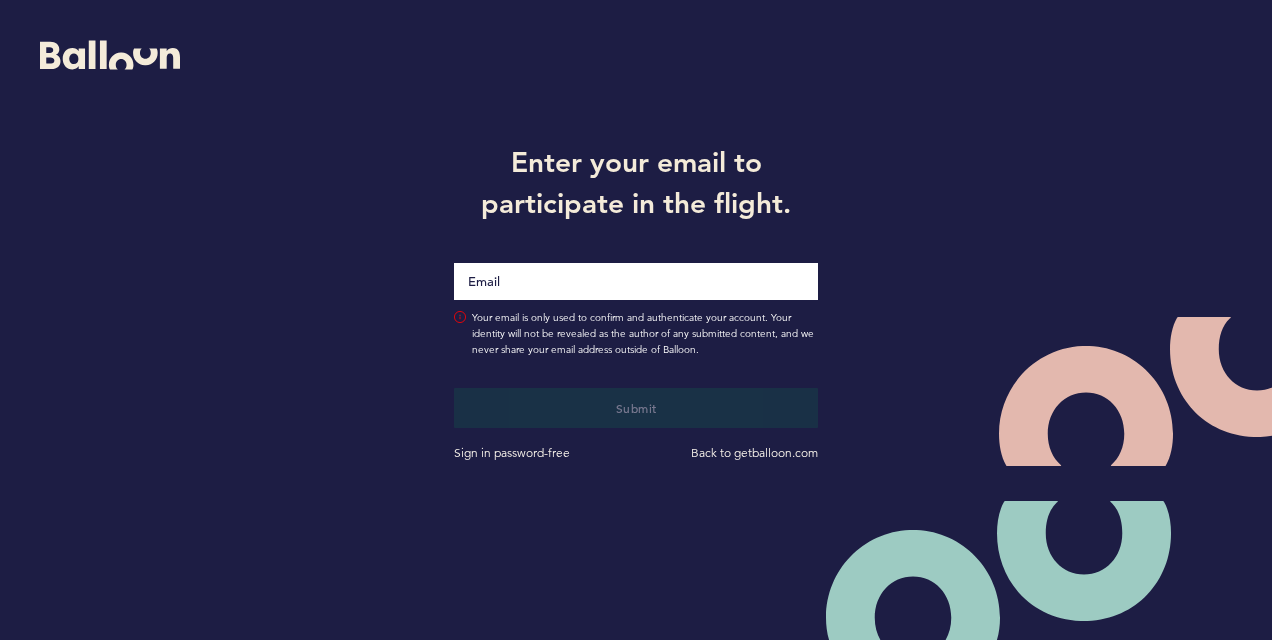 click on "Sign in password-free" at bounding box center [537, 453] 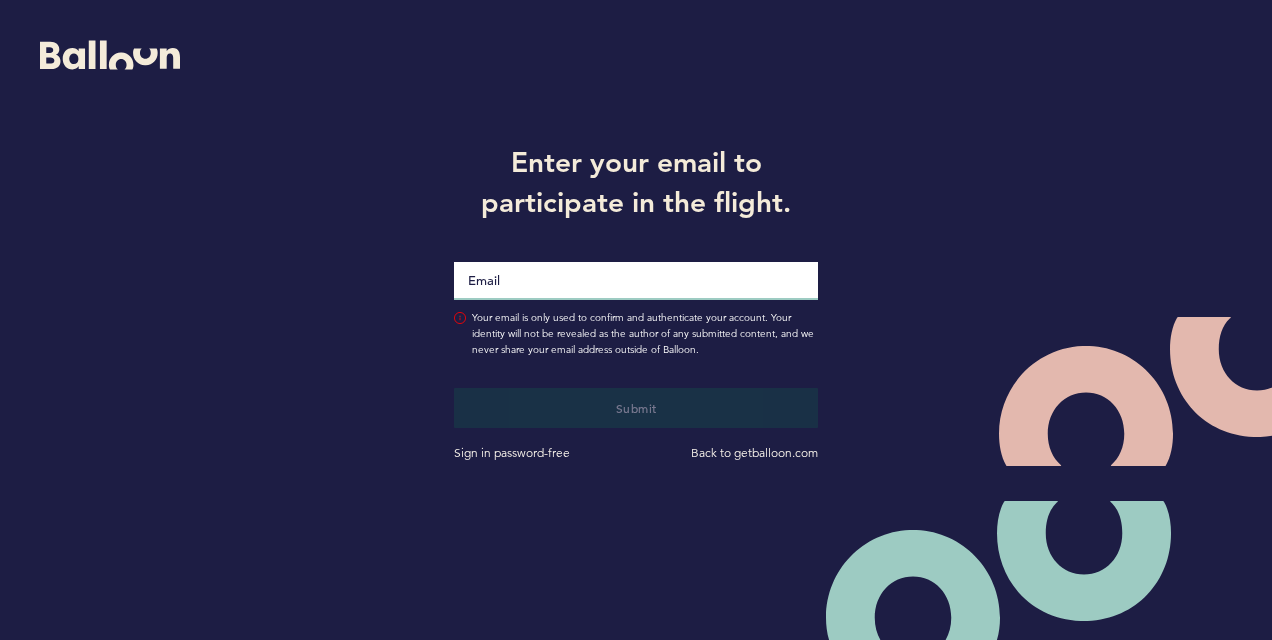 click at bounding box center [636, 281] 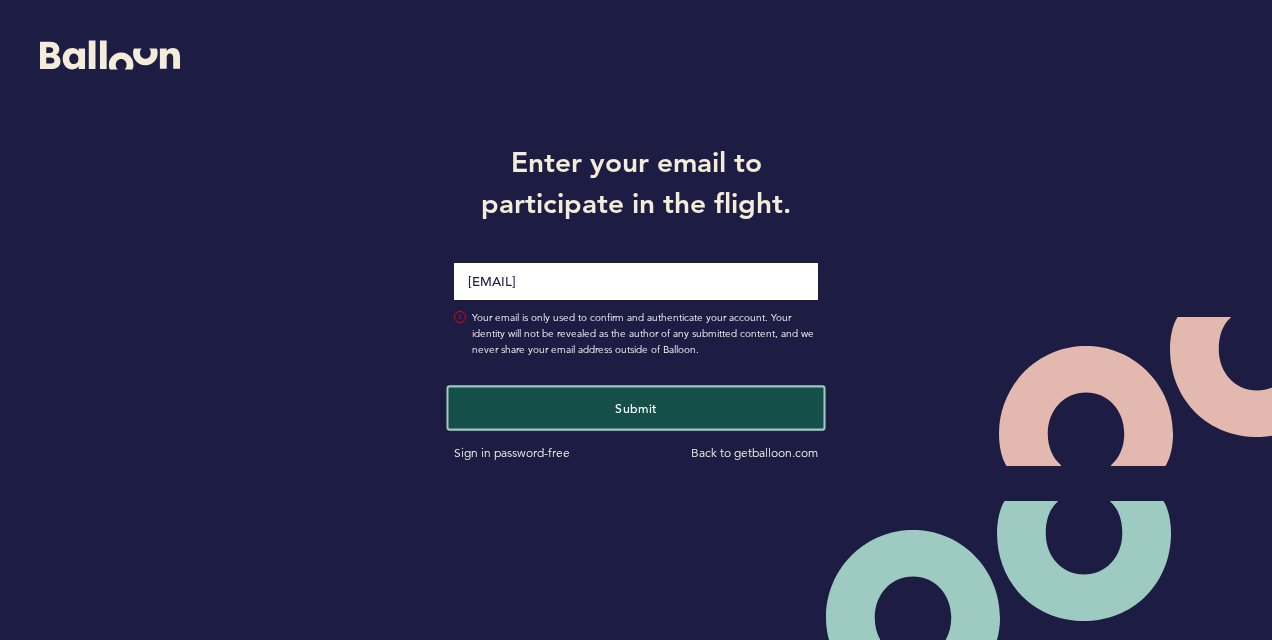 click on "Submit" at bounding box center (636, 407) 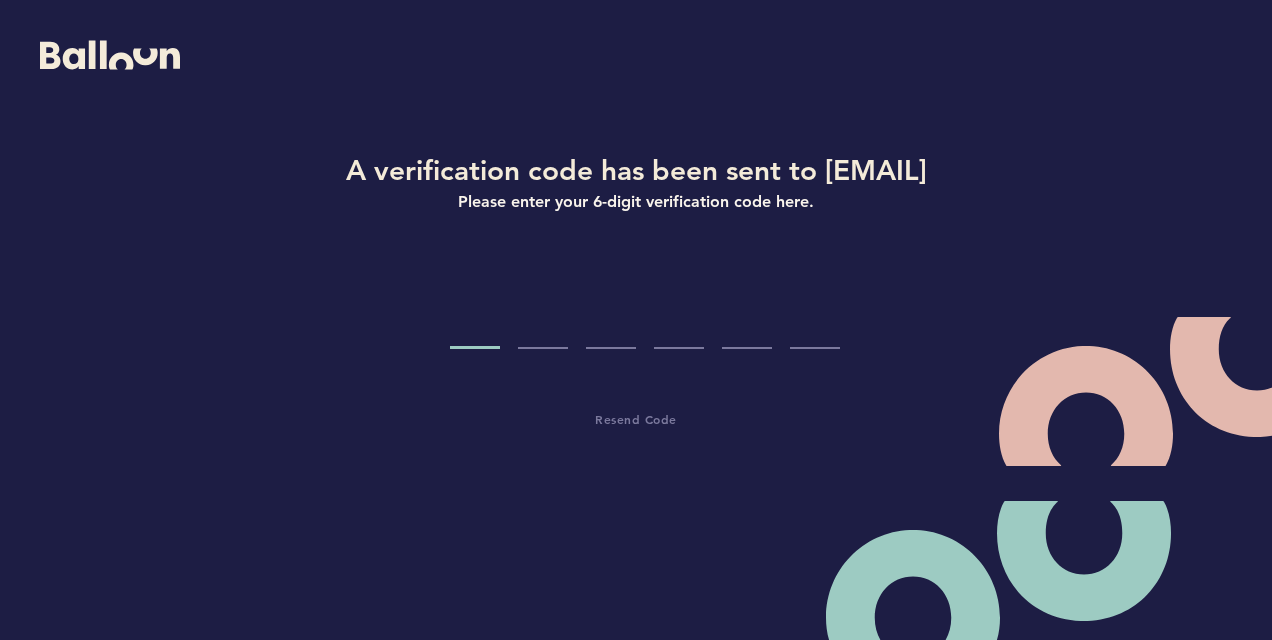 click on "A verification code has been sent to [EMAIL] Please enter your 6-digit verification code here. Resend Code" at bounding box center (636, 300) 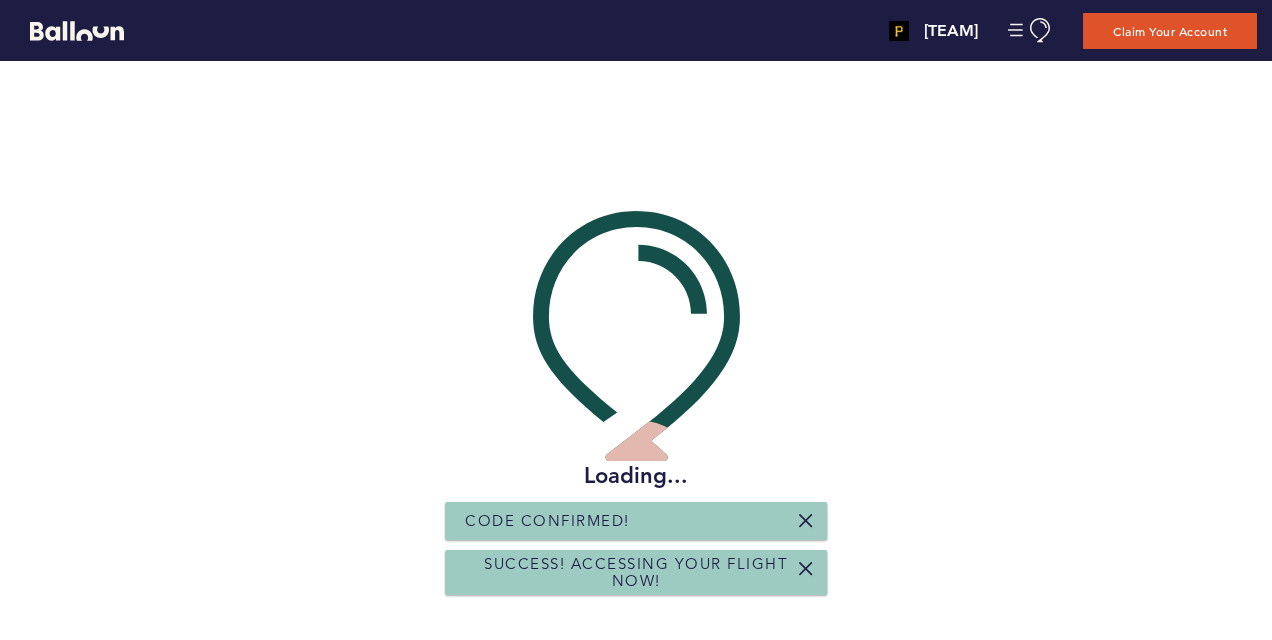 click on "Code Confirmed!" at bounding box center (636, 521) 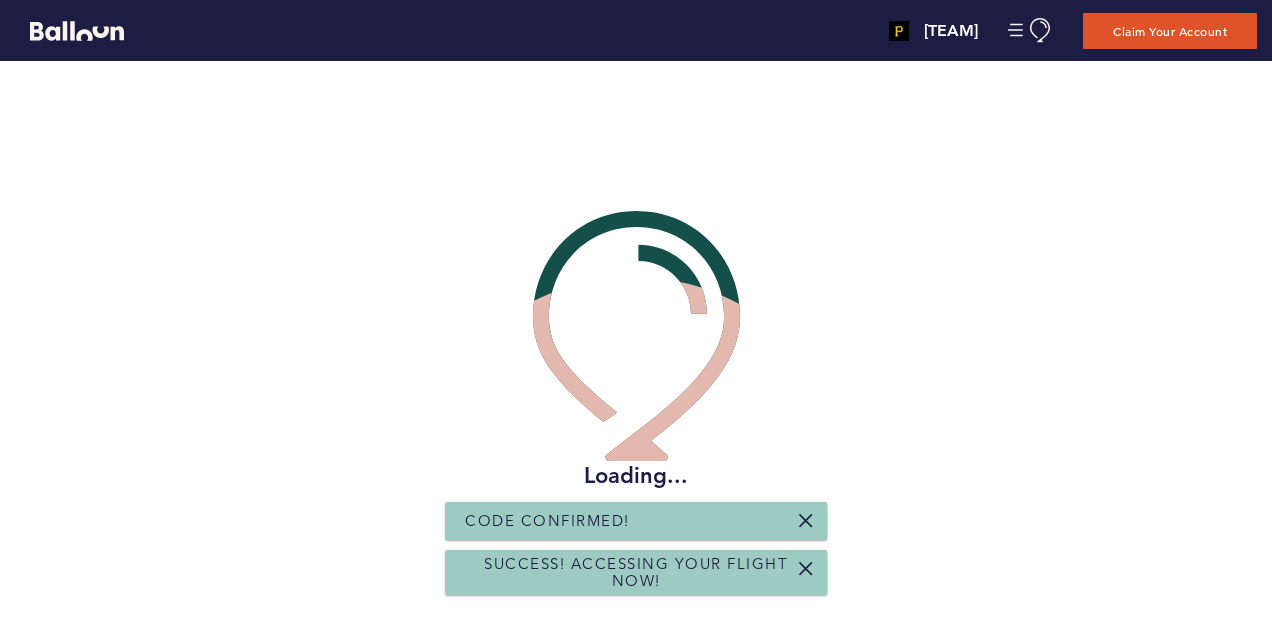click at bounding box center [806, 521] 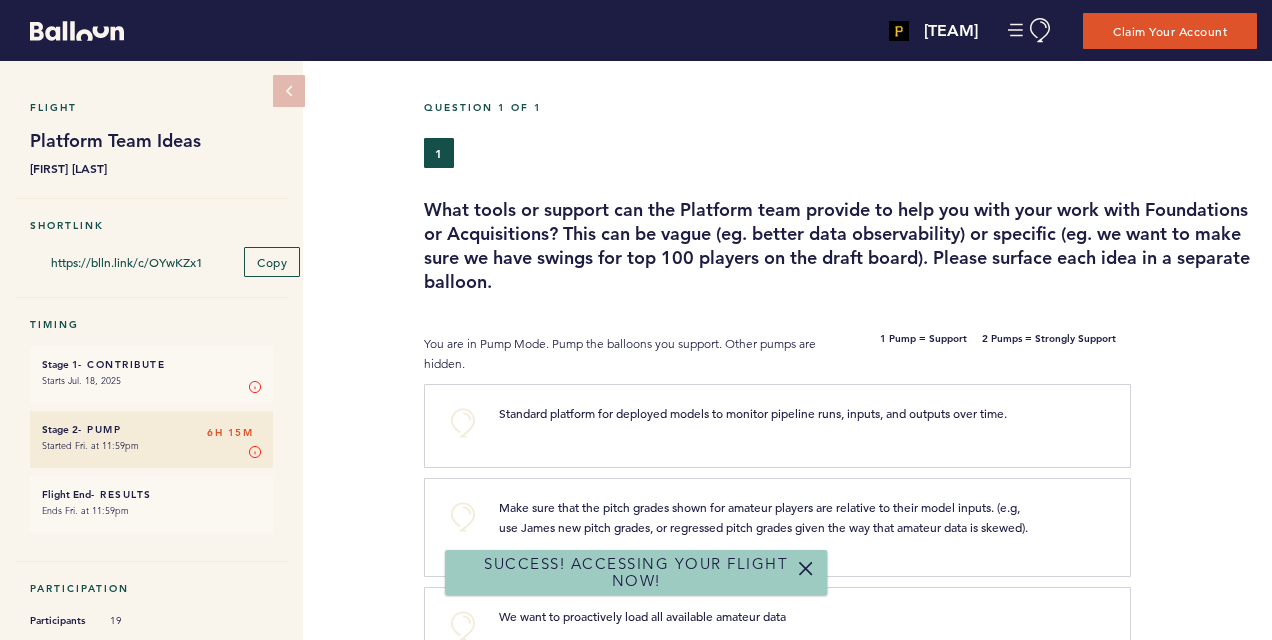 click on "Success! Accessing your flight now!" at bounding box center [636, 572] 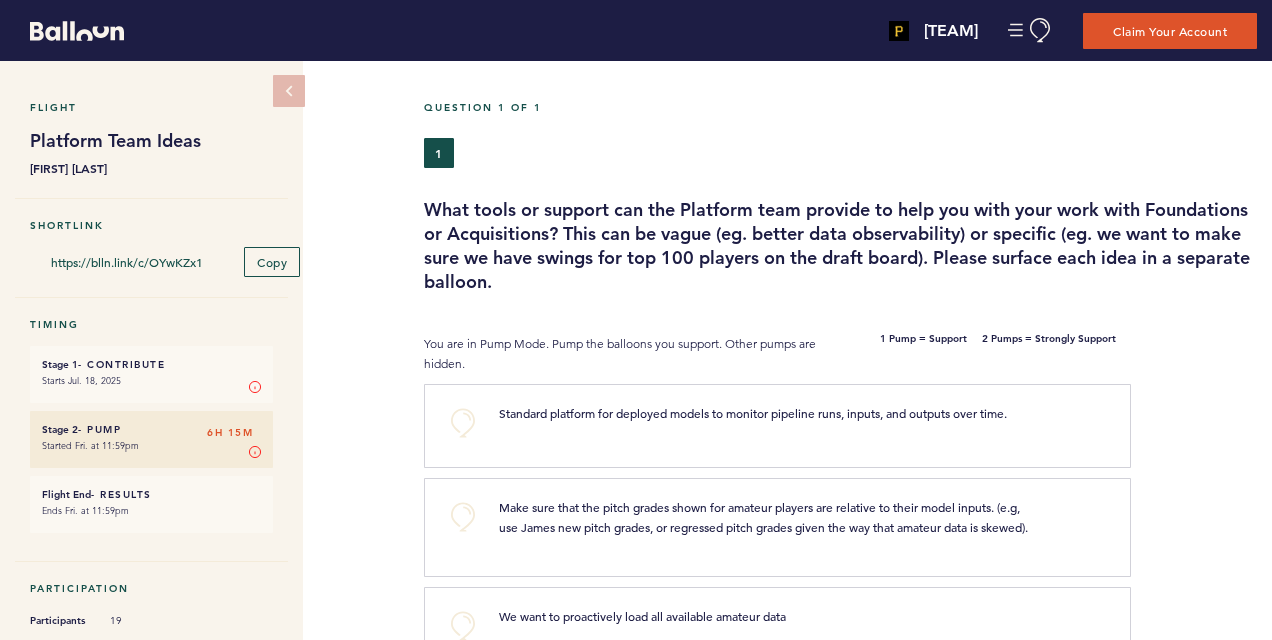 scroll, scrollTop: 46, scrollLeft: 0, axis: vertical 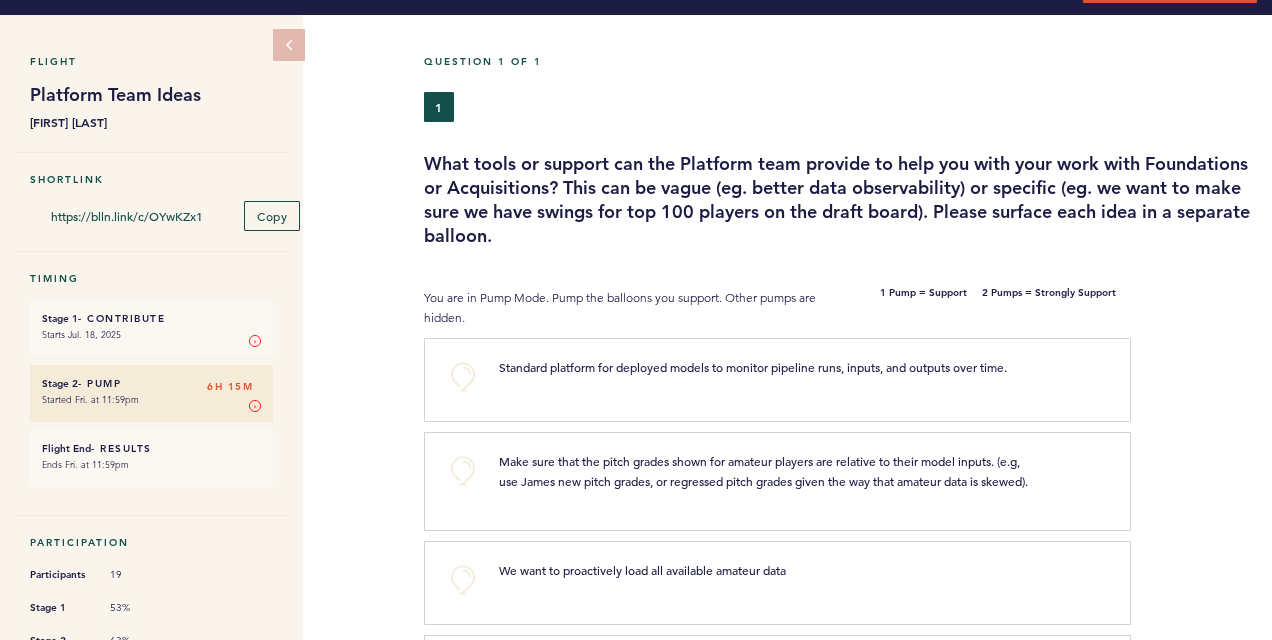 click on "Starts Jul. 18, 2025" at bounding box center [81, 334] 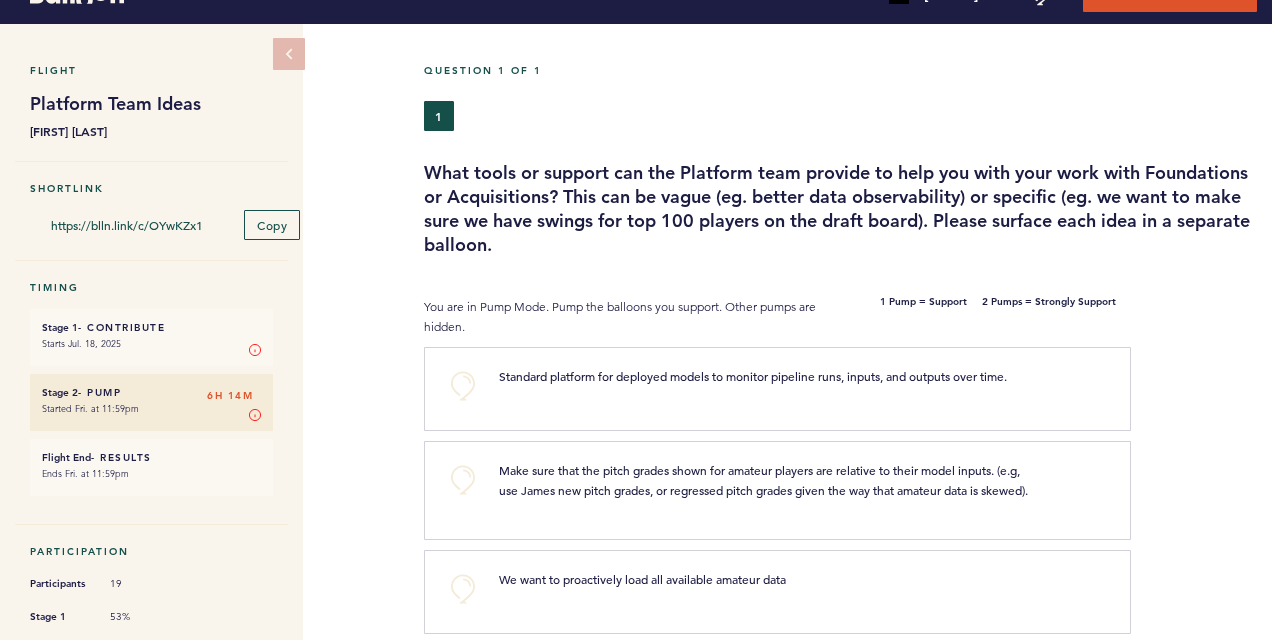 scroll, scrollTop: 35, scrollLeft: 0, axis: vertical 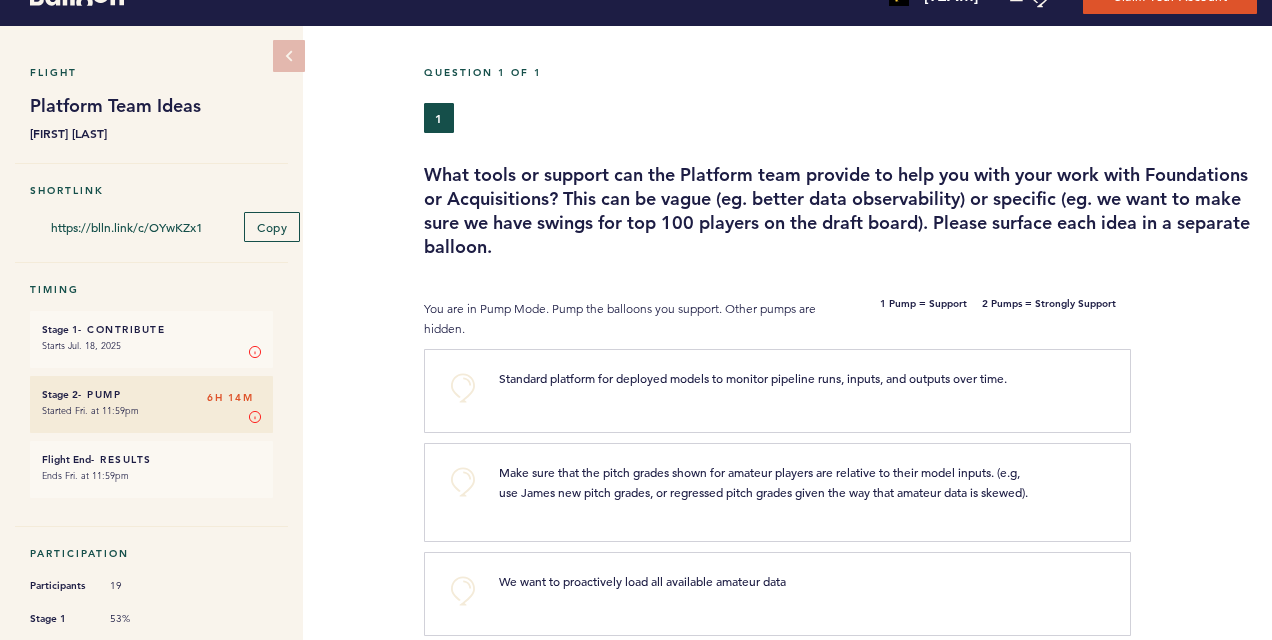 click on "What tools or support can the Platform team provide to help you with your work with Foundations or Acquisitions? This can be vague (eg. better data observability) or specific (eg. we want to make sure we have swings for top 100 players on the draft board). Please surface each idea in a separate balloon." at bounding box center (840, 211) 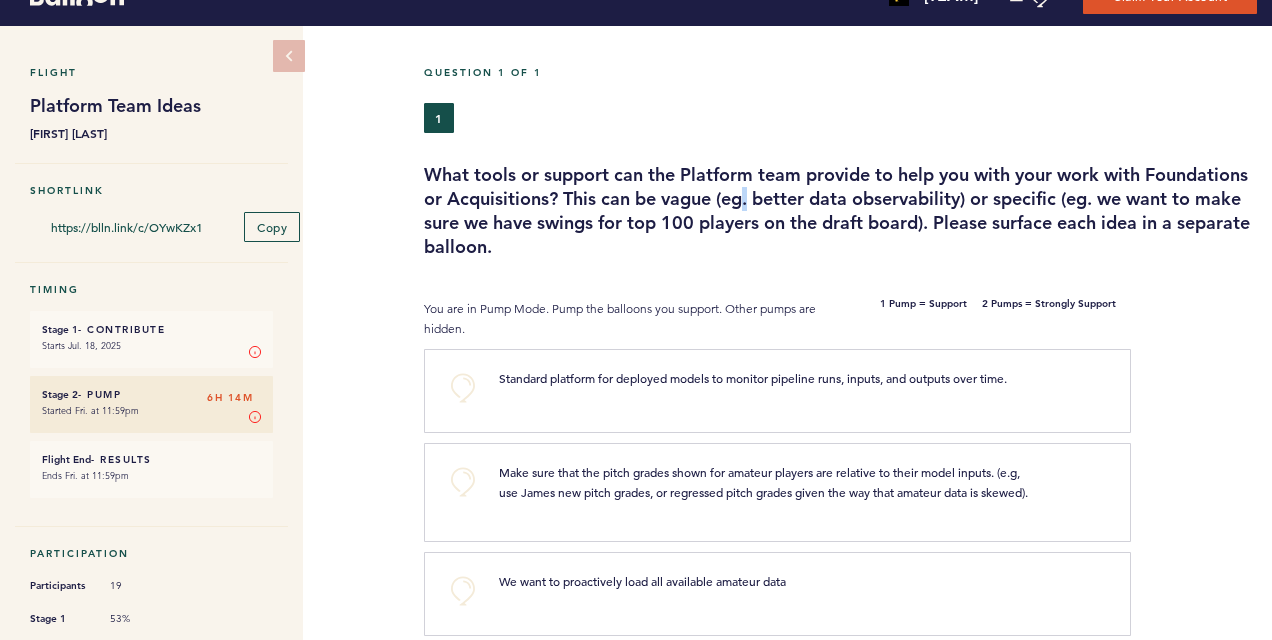click on "What tools or support can the Platform team provide to help you with your work with Foundations or Acquisitions? This can be vague (eg. better data observability) or specific (eg. we want to make sure we have swings for top 100 players on the draft board). Please surface each idea in a separate balloon." at bounding box center [840, 211] 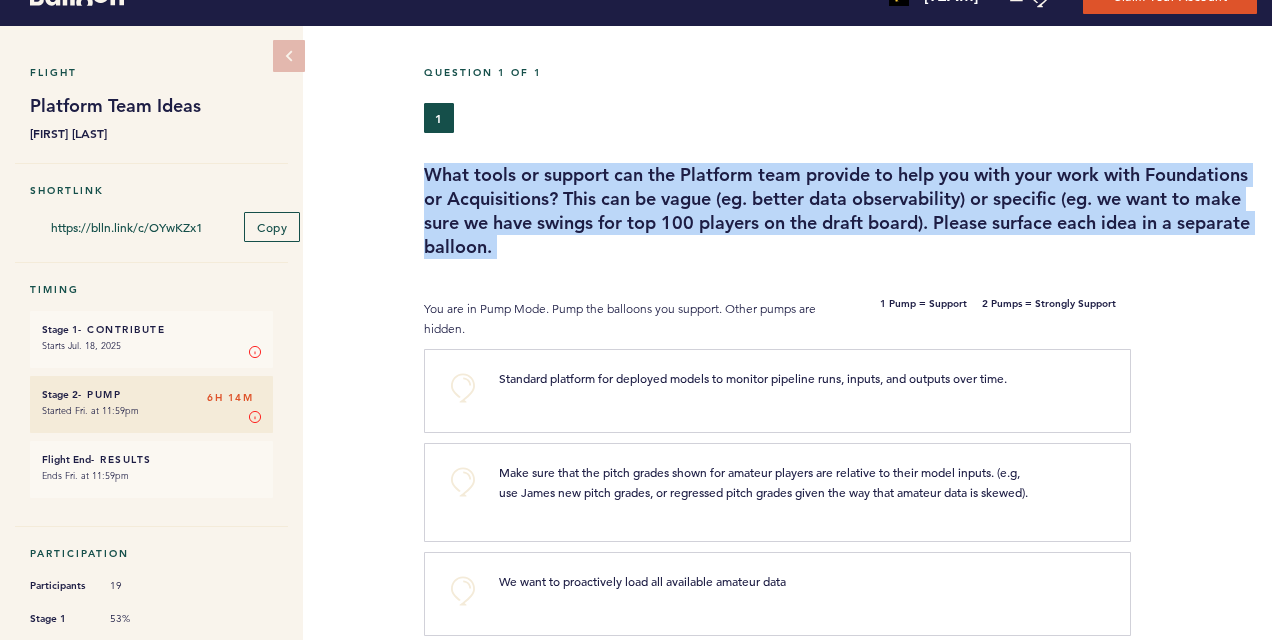 click on "What tools or support can the Platform team provide to help you with your work with Foundations or Acquisitions? This can be vague (eg. better data observability) or specific (eg. we want to make sure we have swings for top 100 players on the draft board). Please surface each idea in a separate balloon." at bounding box center [840, 211] 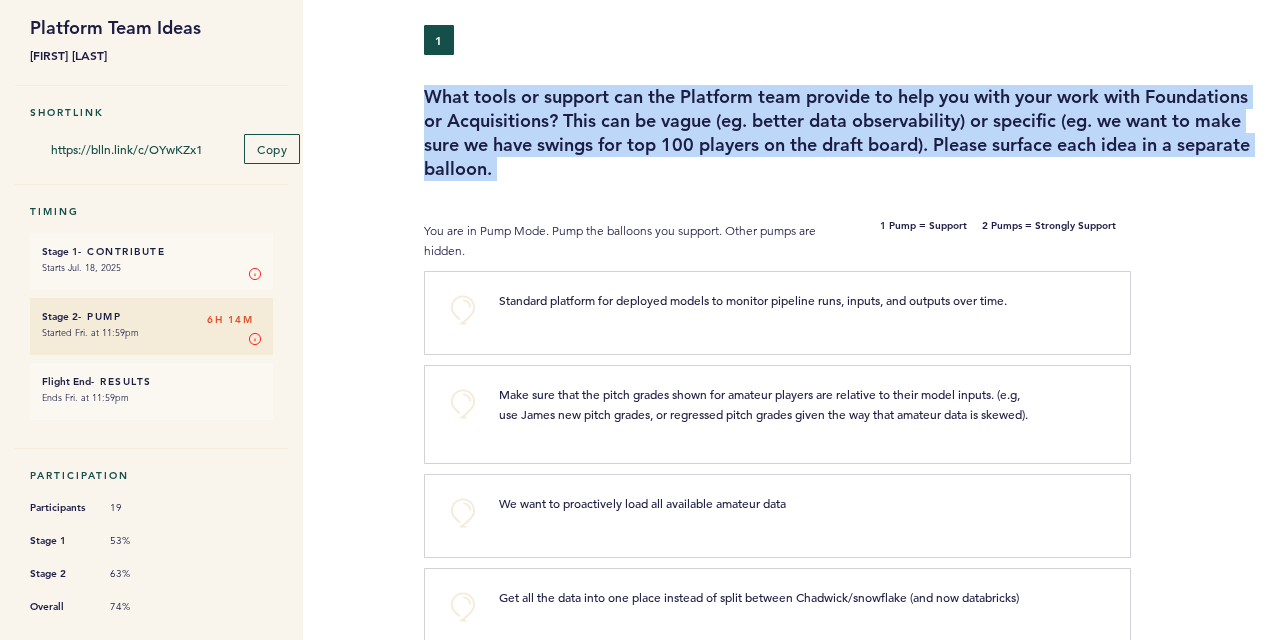 scroll, scrollTop: 138, scrollLeft: 0, axis: vertical 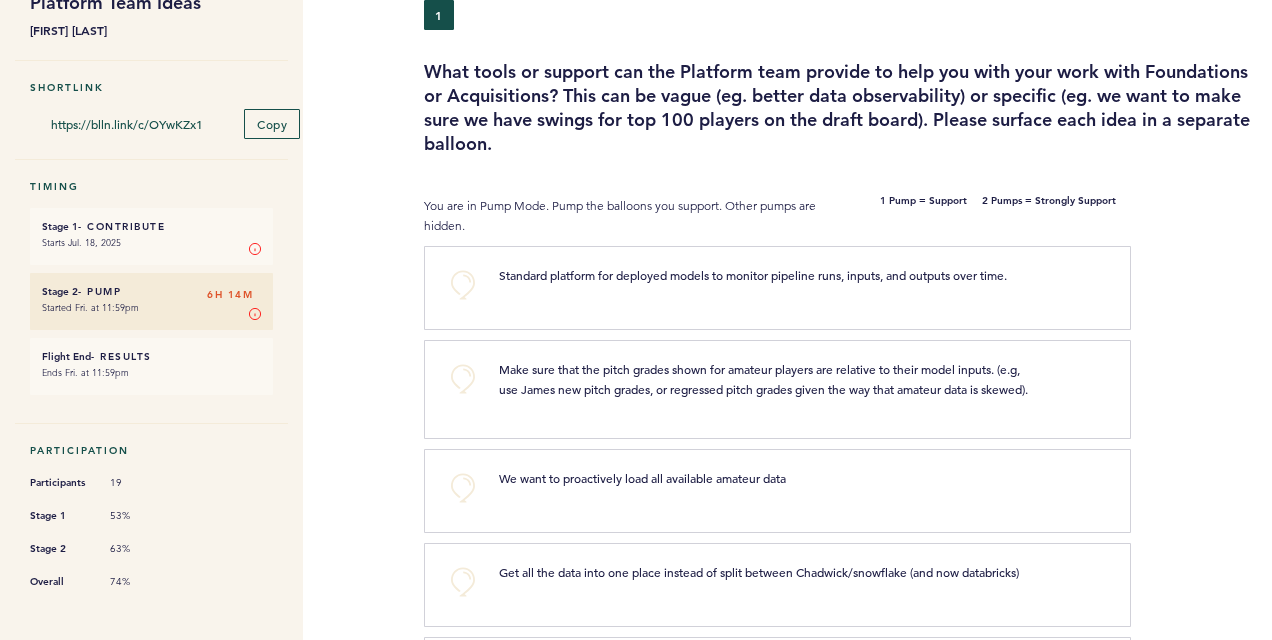 click on "1 Pump = Support 2 Pumps = Strongly Support" at bounding box center [989, 216] 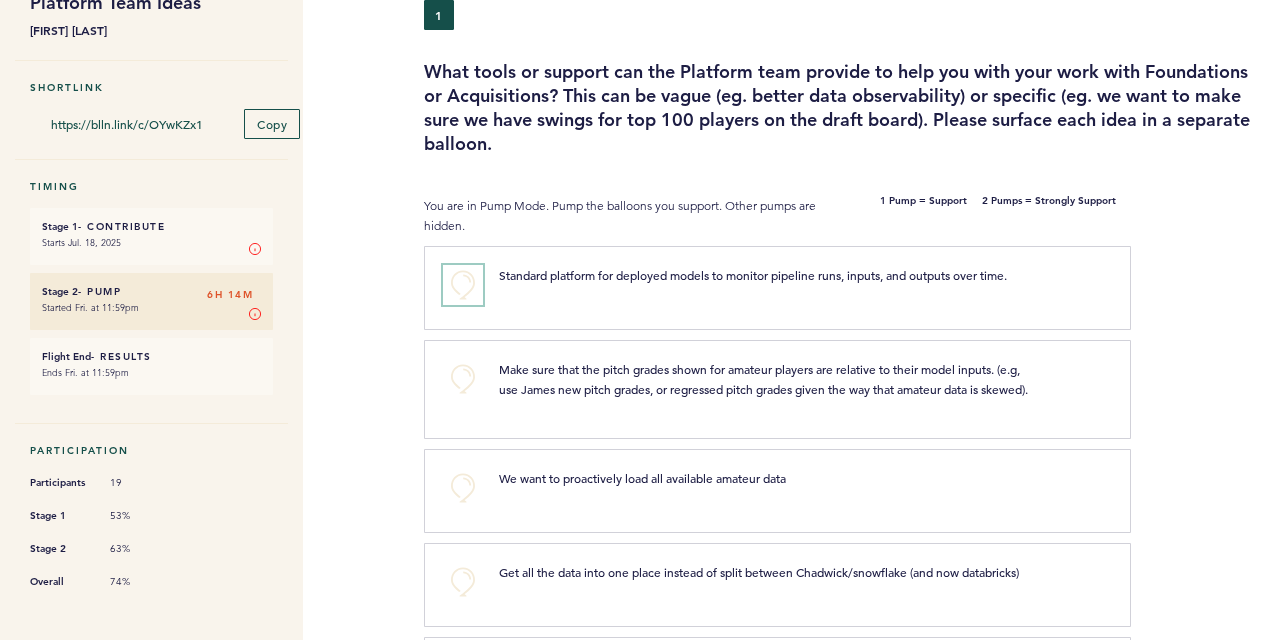 click on "+0" at bounding box center [463, 285] 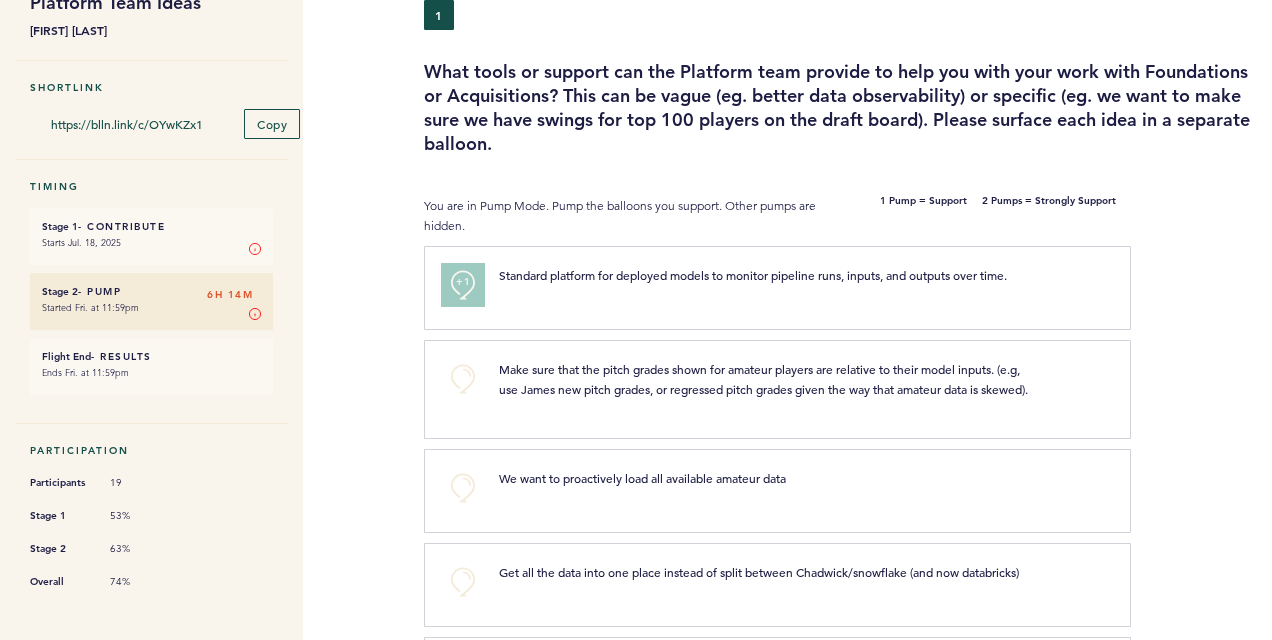 click on "+1" at bounding box center (463, 282) 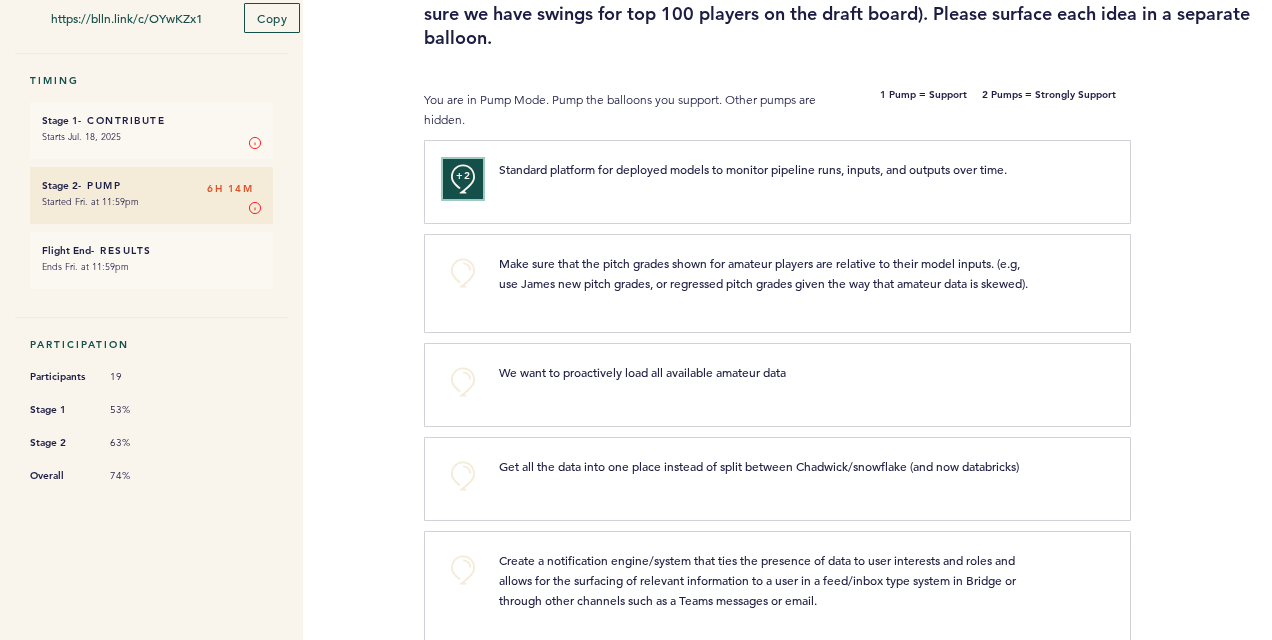 scroll, scrollTop: 245, scrollLeft: 0, axis: vertical 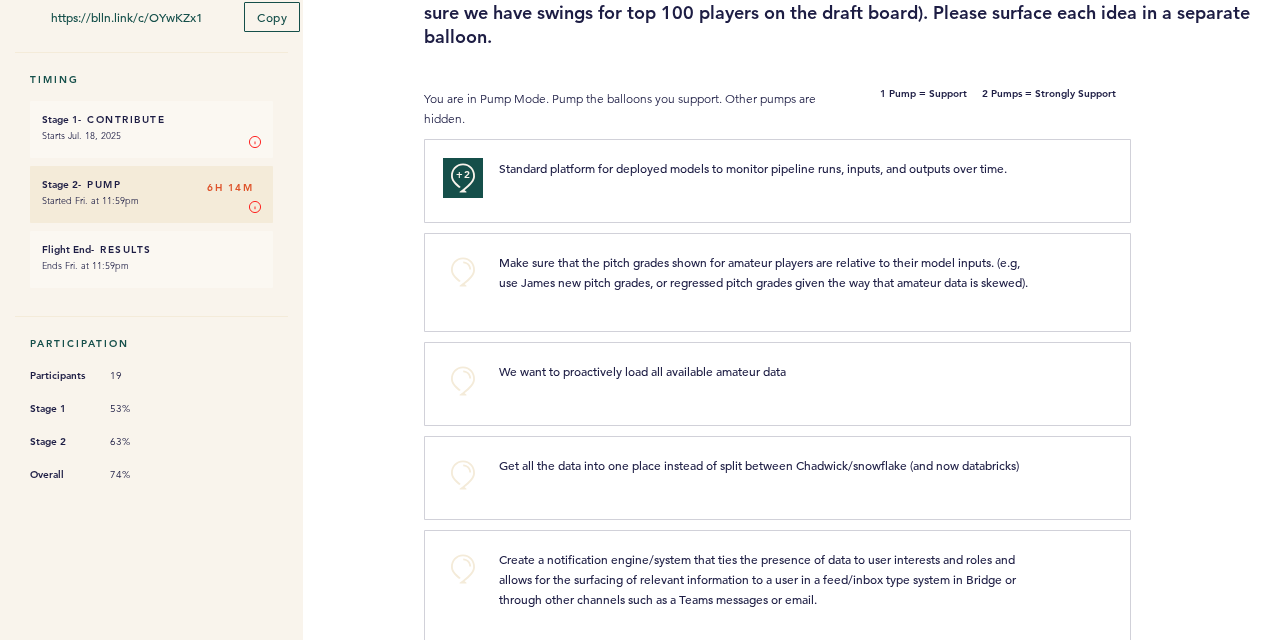 click on "+2 Standard platform for deployed models to monitor pipeline runs, inputs, and outputs over time. clear submit" at bounding box center (777, 181) 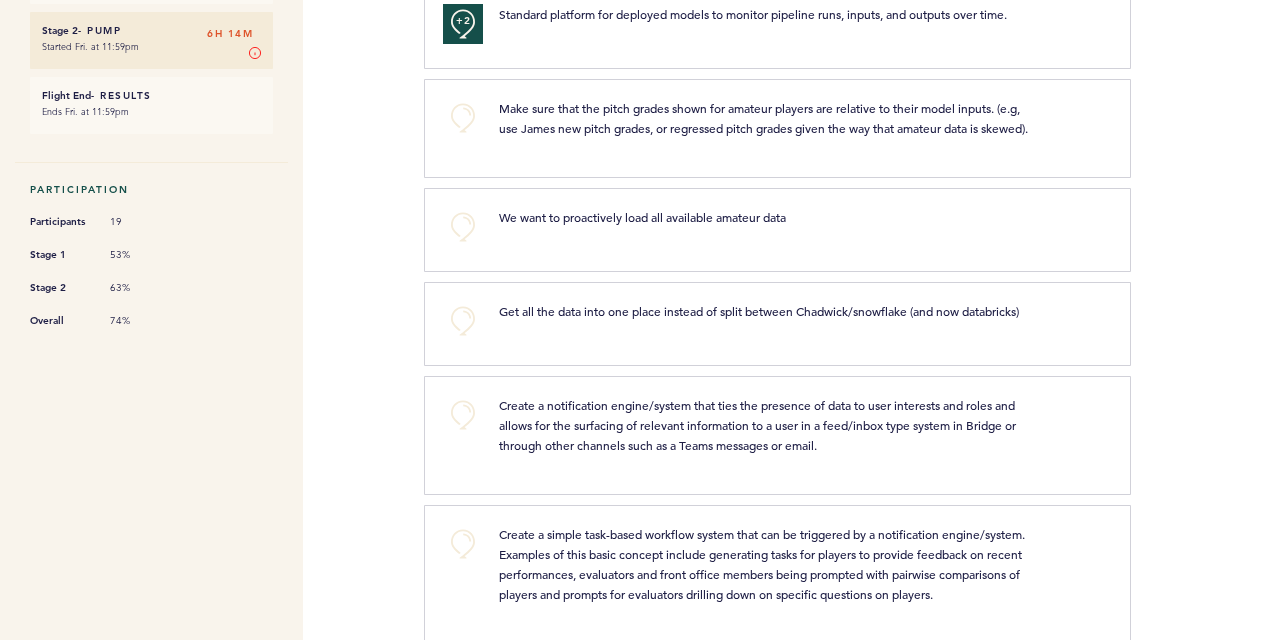 scroll, scrollTop: 400, scrollLeft: 0, axis: vertical 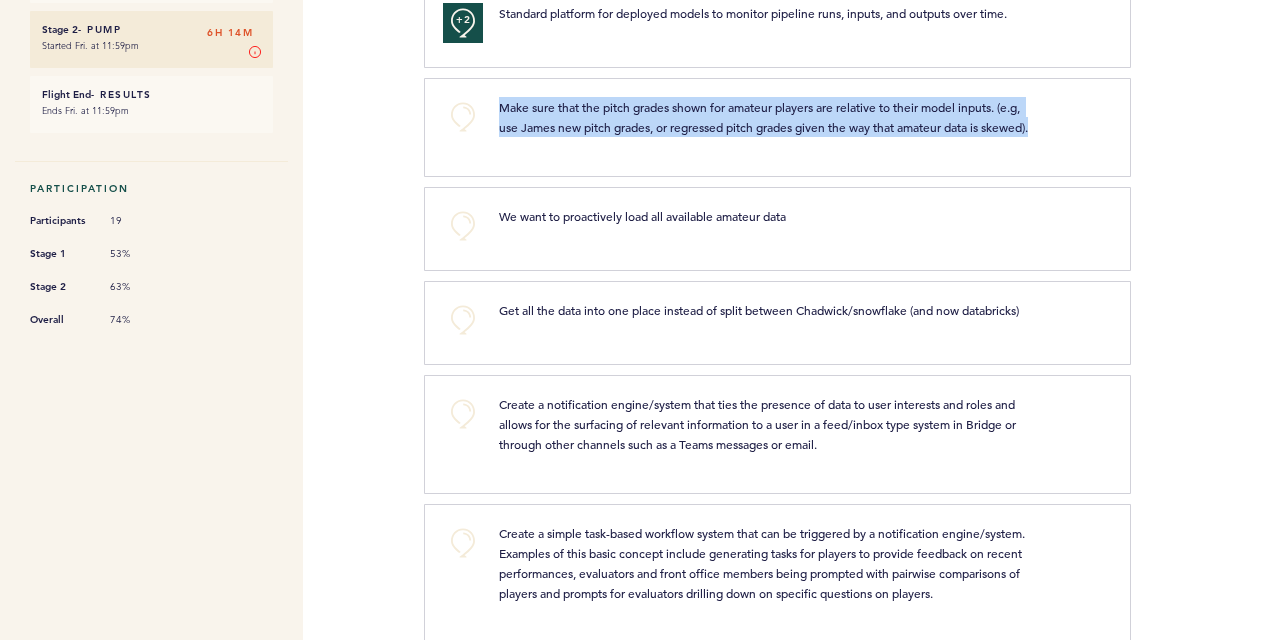 drag, startPoint x: 546, startPoint y: 162, endPoint x: 437, endPoint y: 102, distance: 124.42267 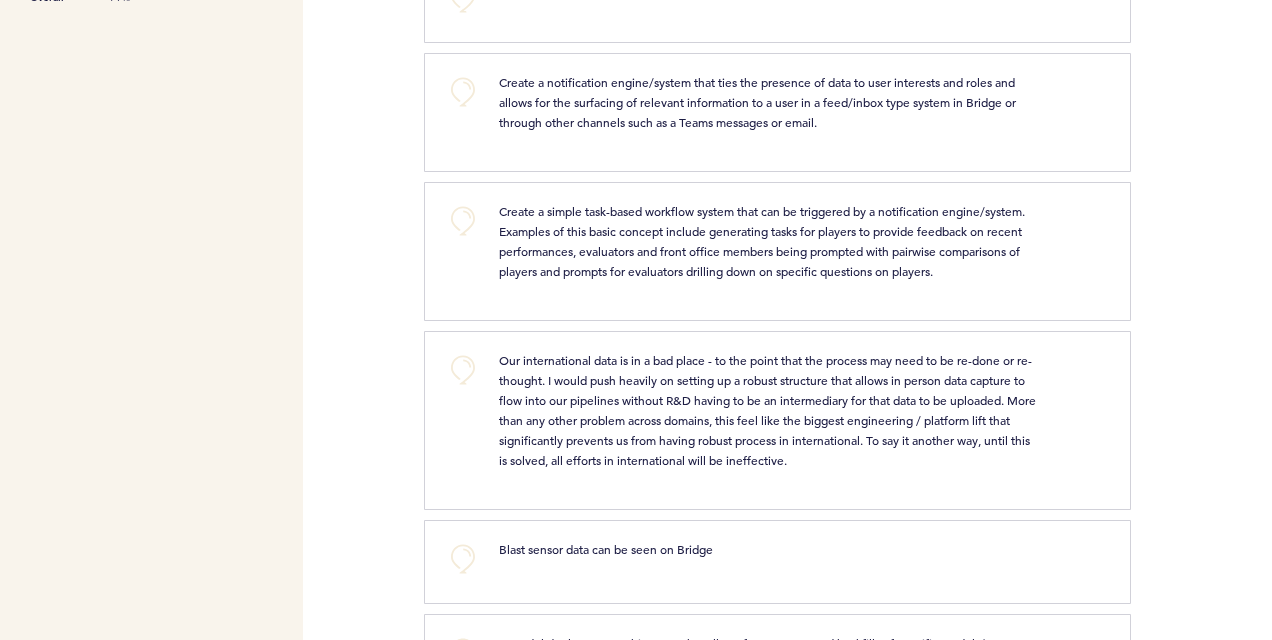 scroll, scrollTop: 678, scrollLeft: 0, axis: vertical 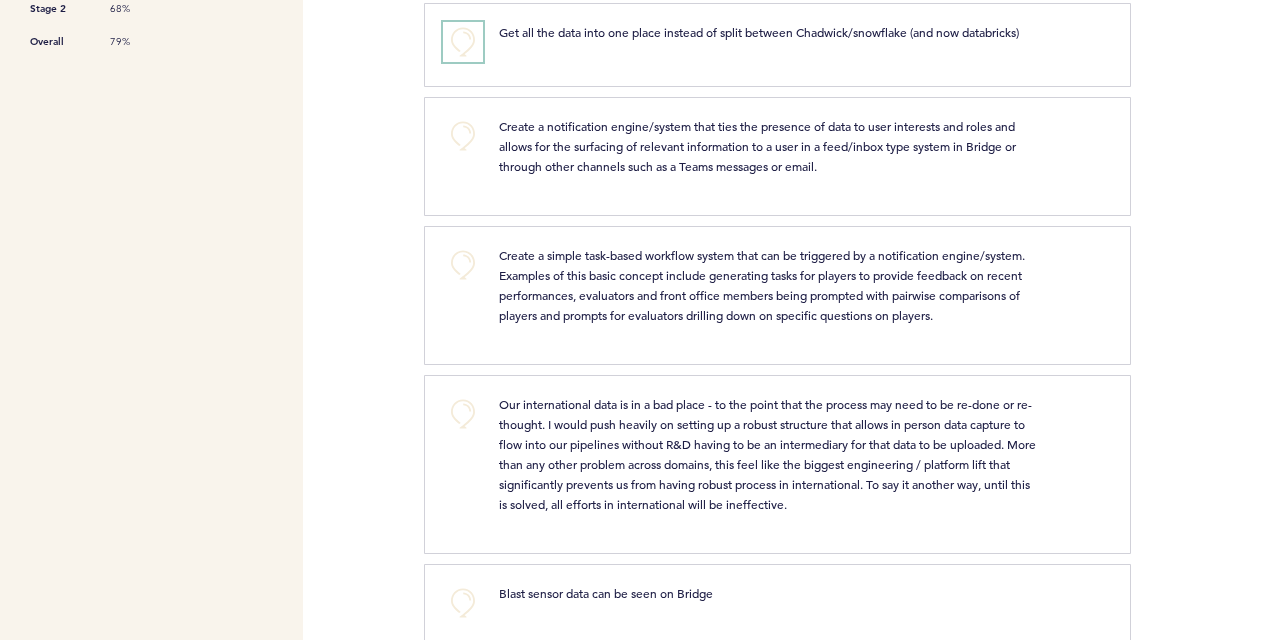 click on "+0" at bounding box center (463, 42) 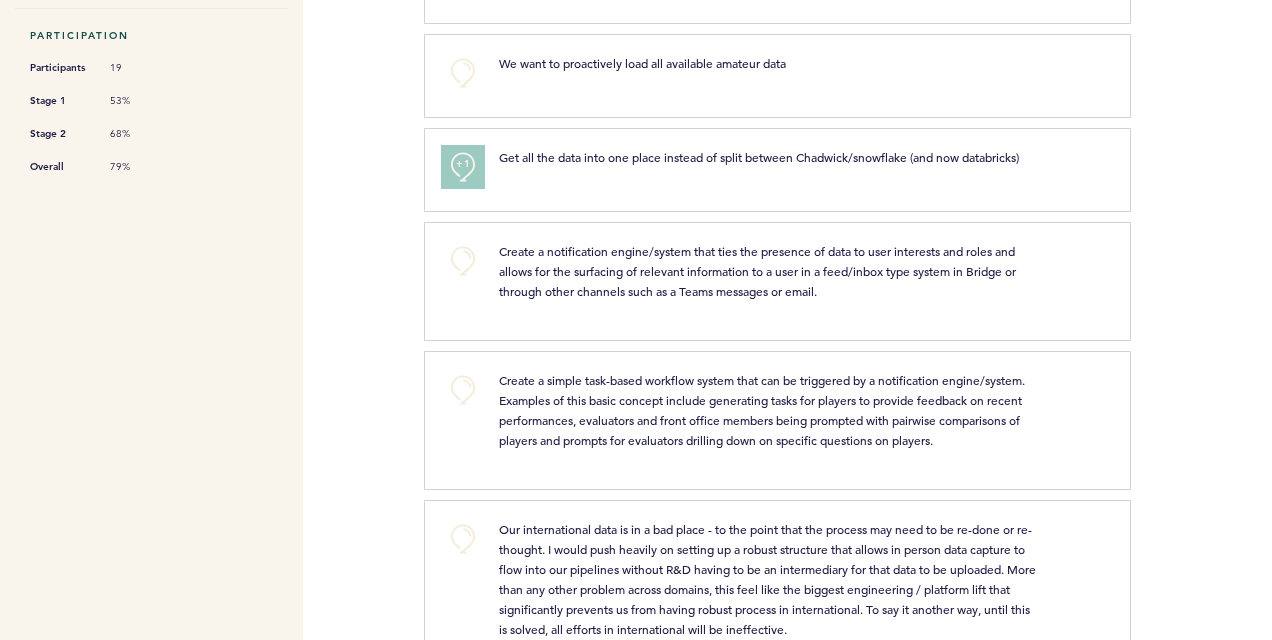 scroll, scrollTop: 552, scrollLeft: 0, axis: vertical 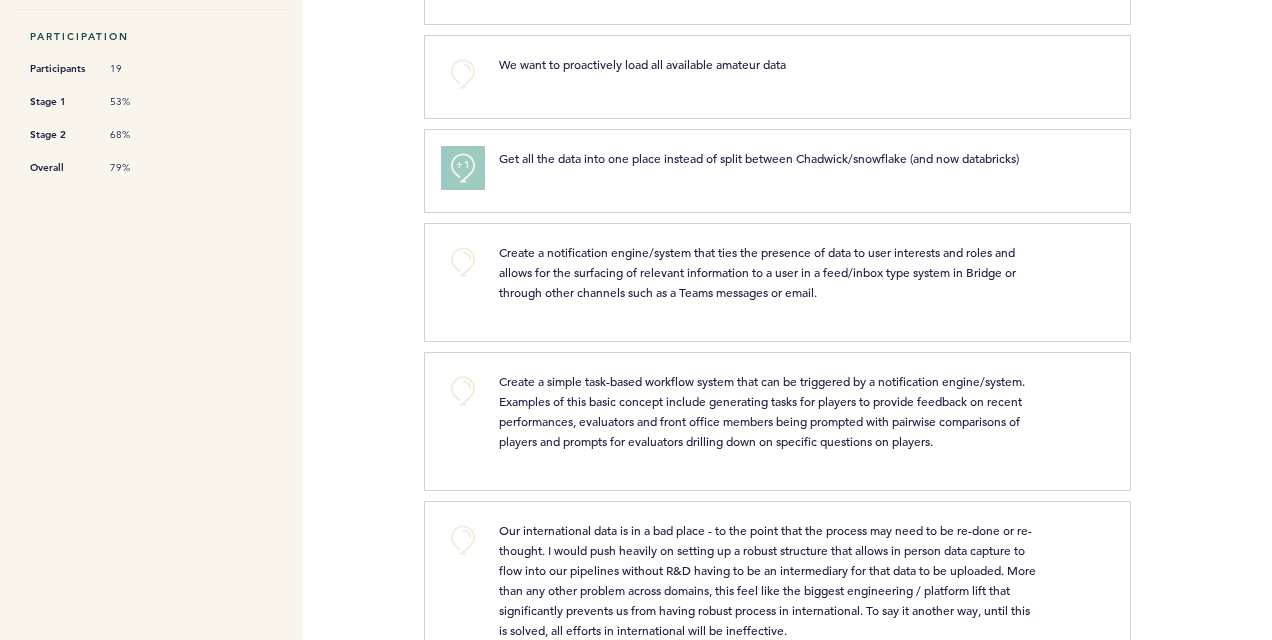 click on "+1" at bounding box center [463, 168] 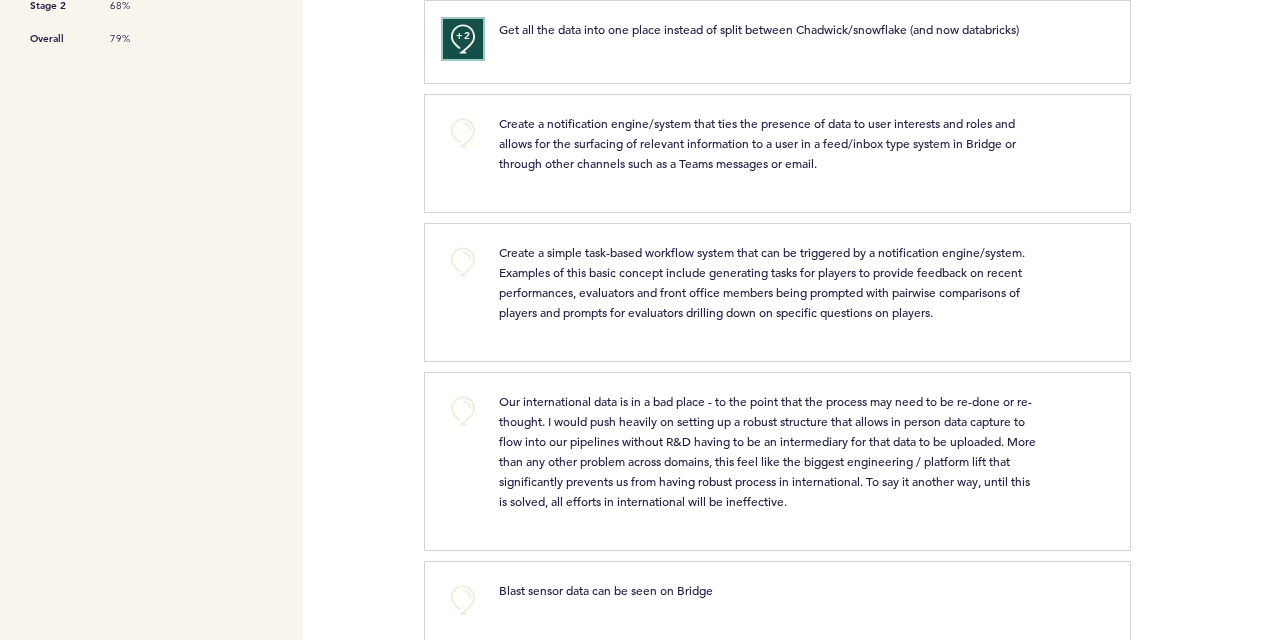 scroll, scrollTop: 682, scrollLeft: 0, axis: vertical 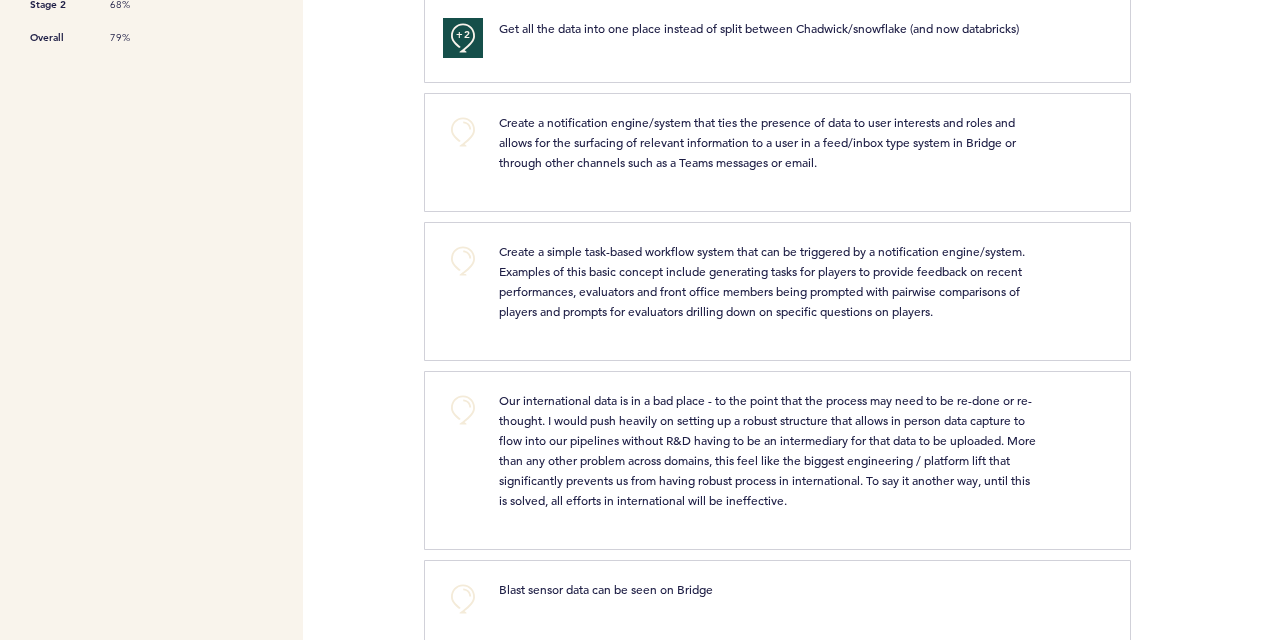 drag, startPoint x: 842, startPoint y: 176, endPoint x: 605, endPoint y: 284, distance: 260.4477 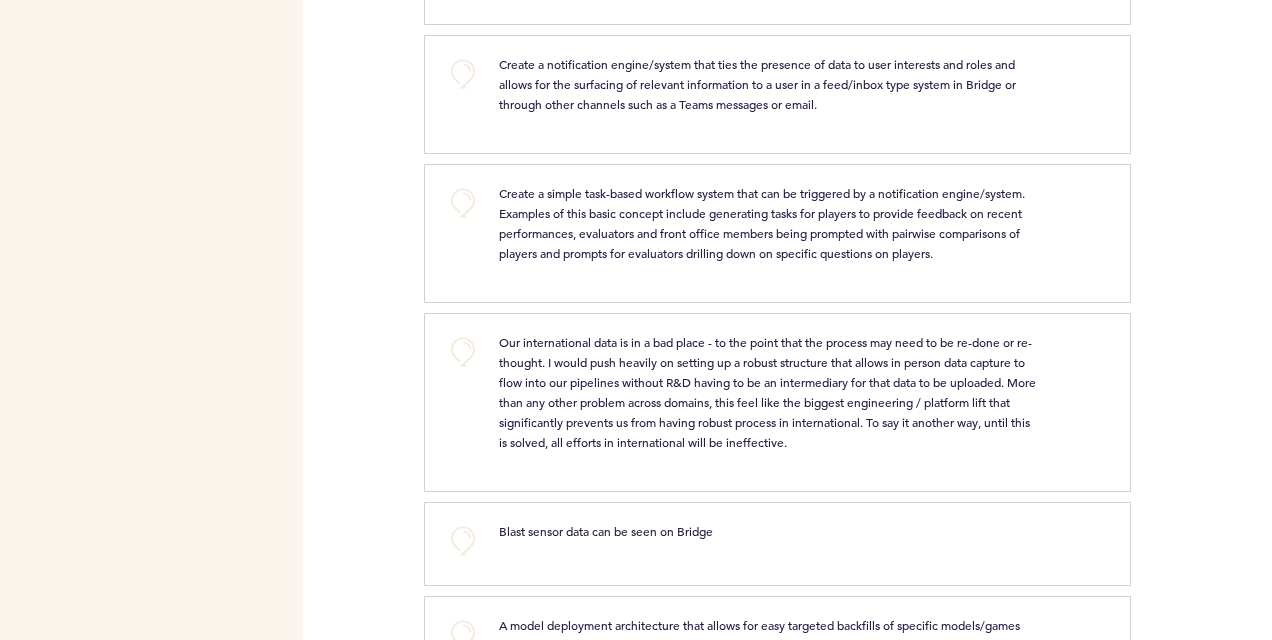 scroll, scrollTop: 741, scrollLeft: 0, axis: vertical 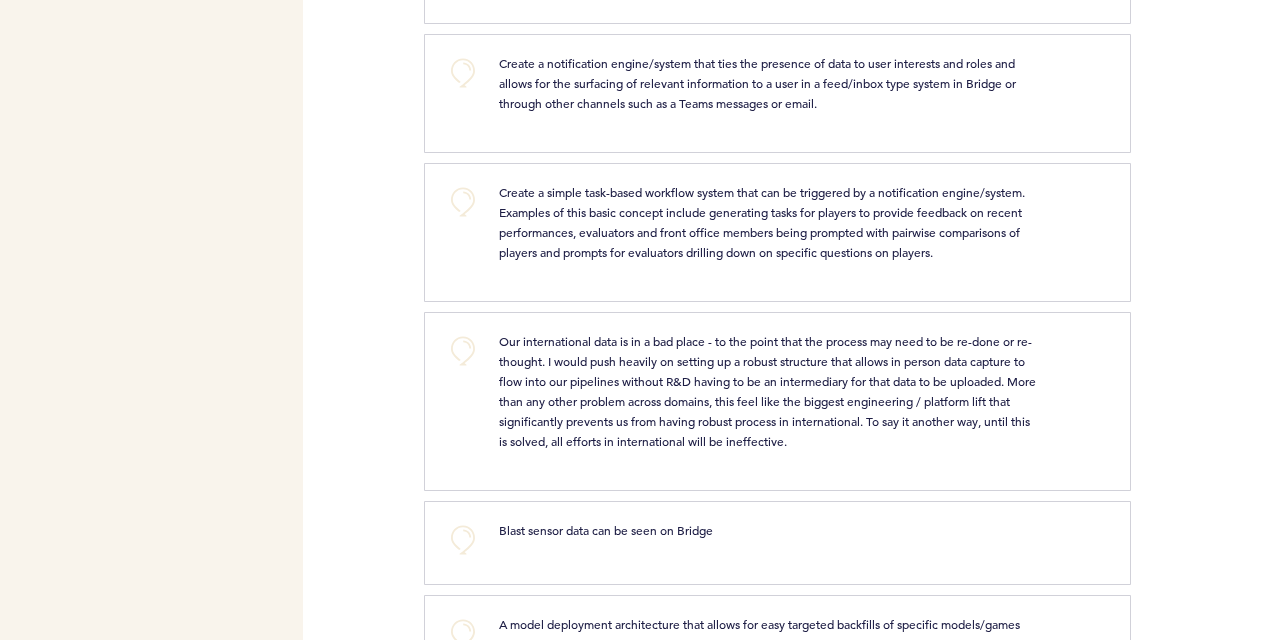 click on "Create a simple task-based workflow system that can be triggered by a notification engine/system. Examples of this basic concept include generating tasks for players to provide feedback on recent performances, evaluators and front office members being prompted with pairwise comparisons of players and prompts for evaluators drilling down on specific questions on players. clear submit" at bounding box center [794, 229] 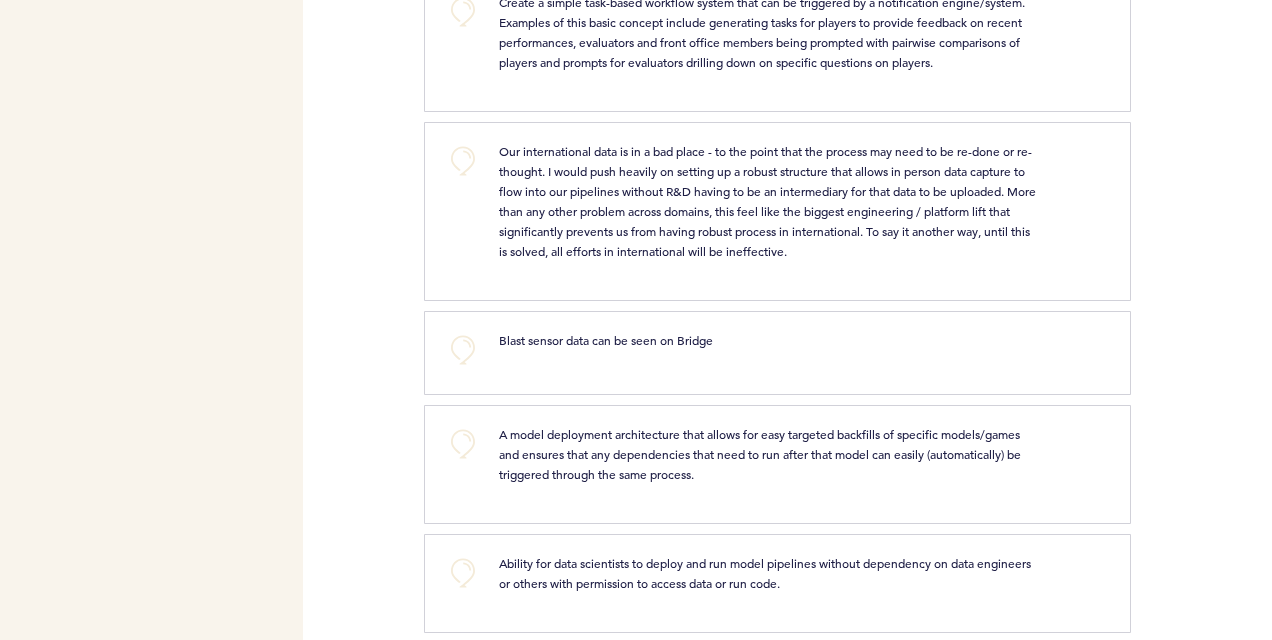 scroll, scrollTop: 986, scrollLeft: 0, axis: vertical 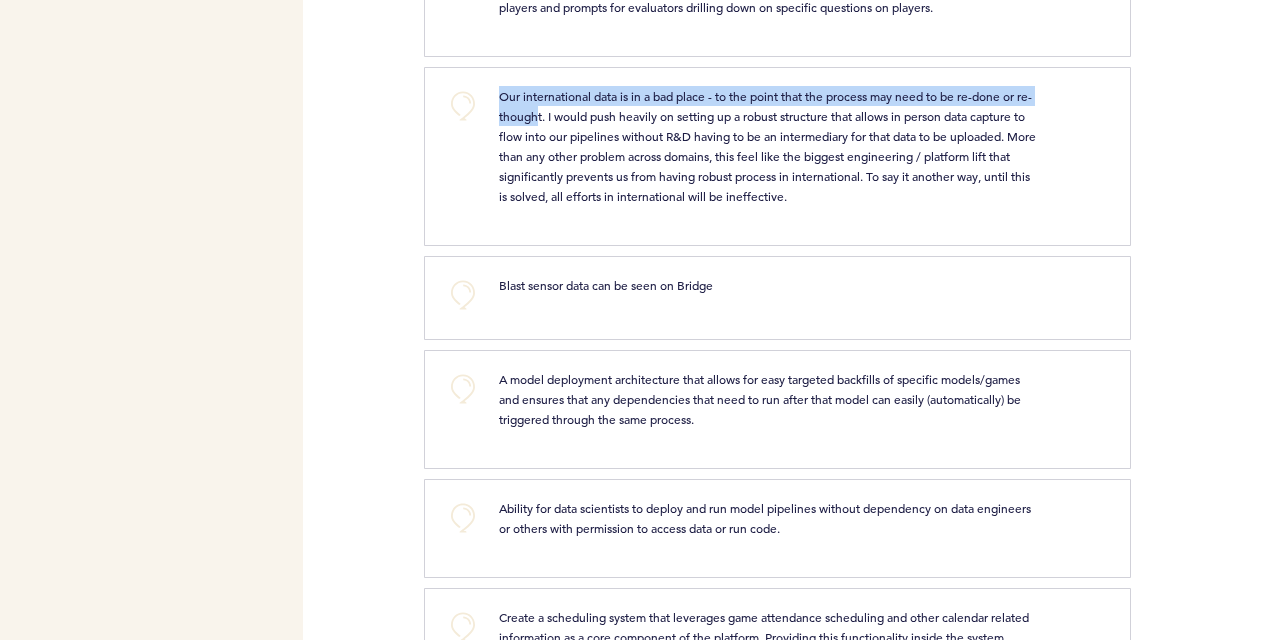 drag, startPoint x: 554, startPoint y: 133, endPoint x: 457, endPoint y: 106, distance: 100.68764 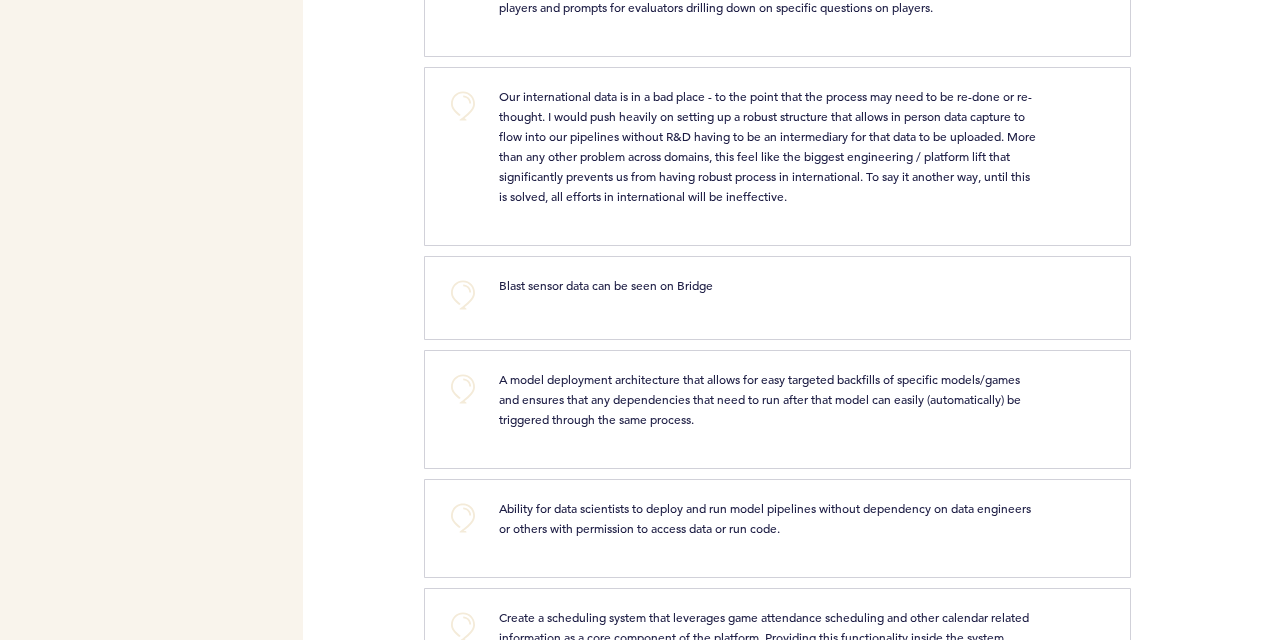 drag, startPoint x: 457, startPoint y: 106, endPoint x: 614, endPoint y: 218, distance: 192.85487 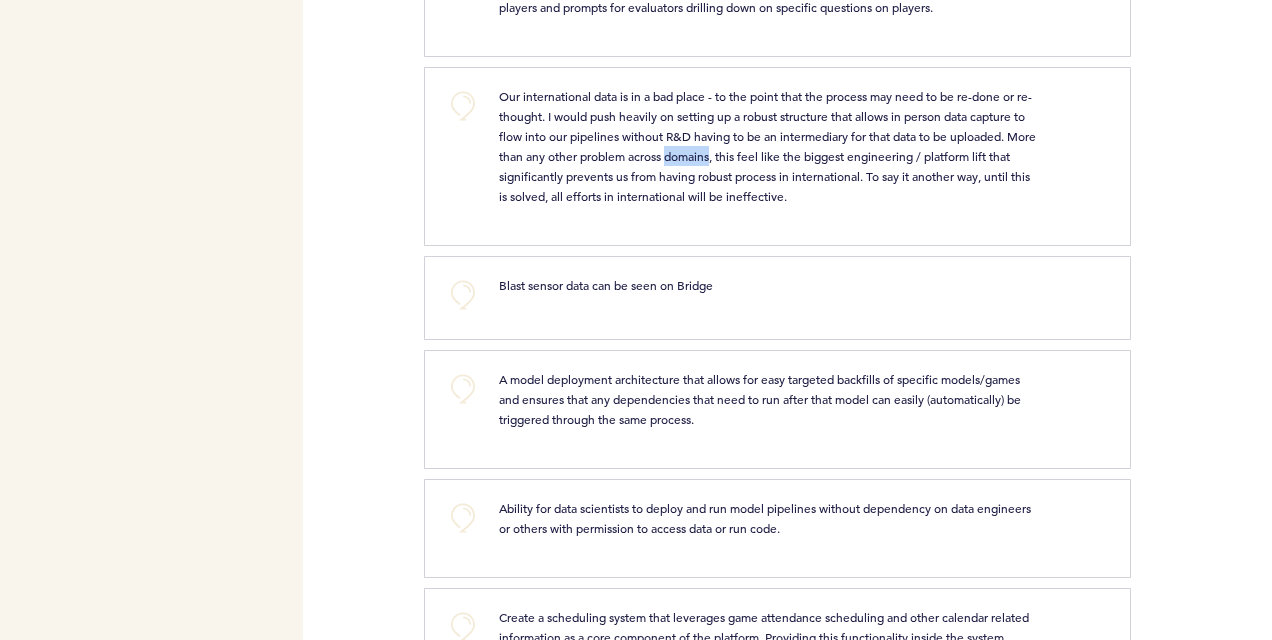 click on "Our international data is in a bad place - to the point that the process may need to be re-done or re-thought. I would push heavily on setting up a robust structure that allows in person data capture to flow into our pipelines without R&D having to be an intermediary for that data to be uploaded. More than any other problem across domains, this feel like the biggest engineering / platform lift that significantly prevents us from having robust process in international. To say it another way, until this is solved, all efforts in international will be ineffective." at bounding box center [769, 146] 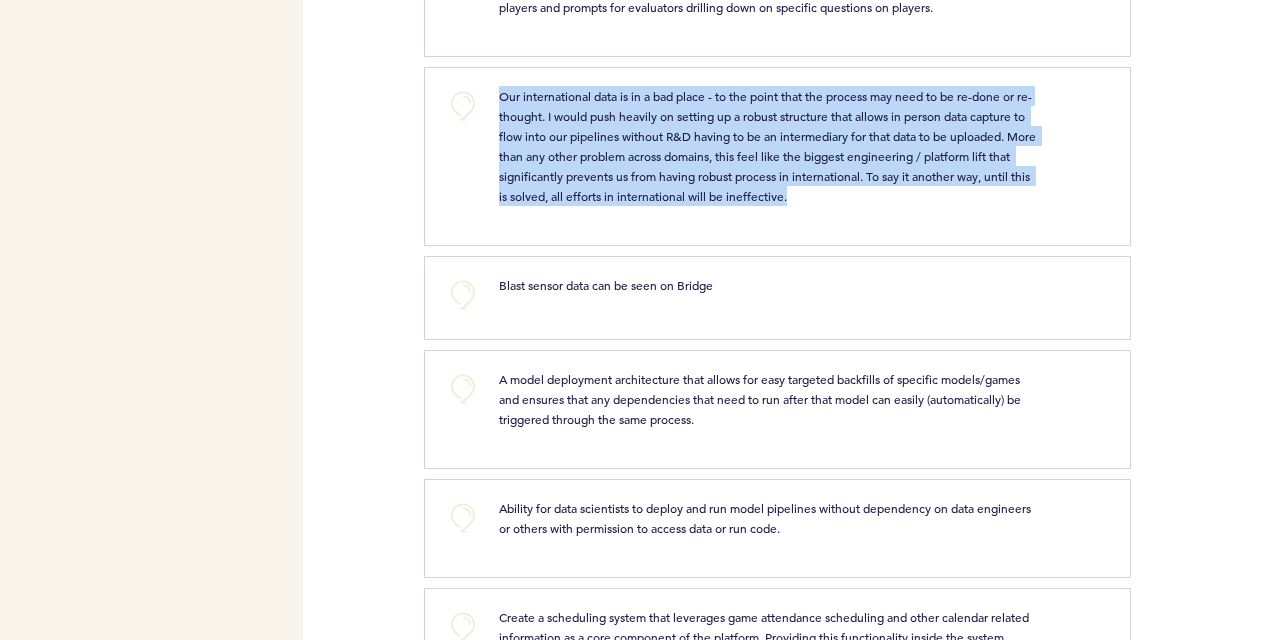 click on "Our international data is in a bad place - to the point that the process may need to be re-done or re-thought. I would push heavily on setting up a robust structure that allows in person data capture to flow into our pipelines without R&D having to be an intermediary for that data to be uploaded. More than any other problem across domains, this feel like the biggest engineering / platform lift that significantly prevents us from having robust process in international. To say it another way, until this is solved, all efforts in international will be ineffective." at bounding box center [769, 146] 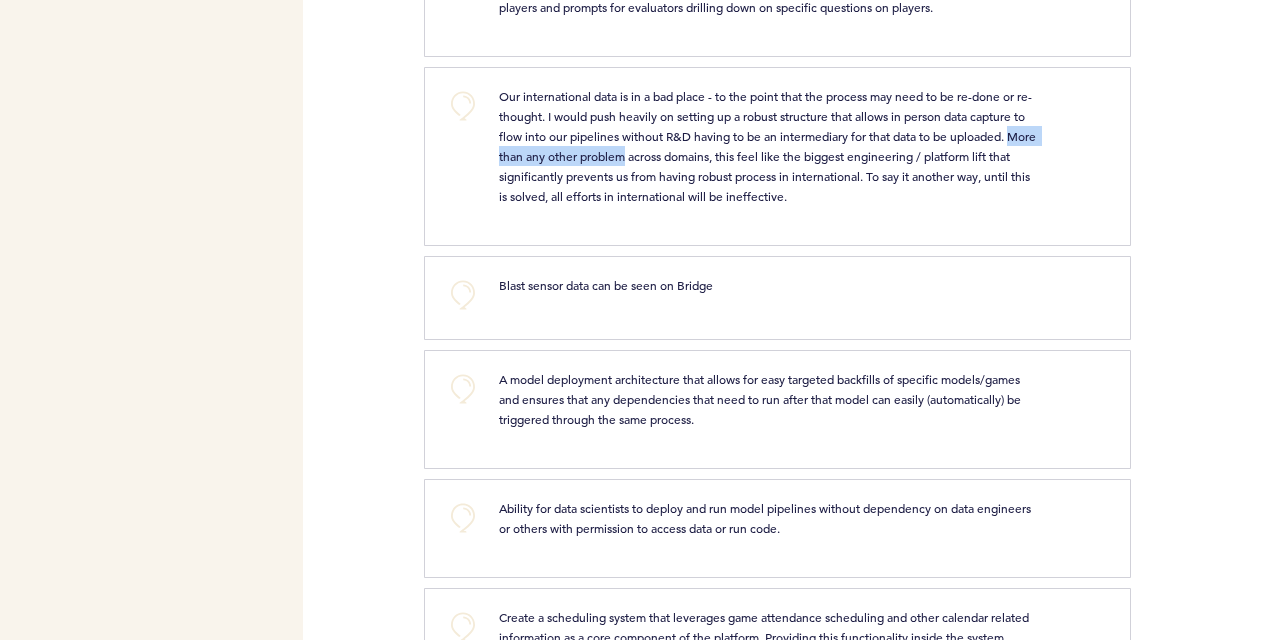 drag, startPoint x: 494, startPoint y: 170, endPoint x: 658, endPoint y: 178, distance: 164.195 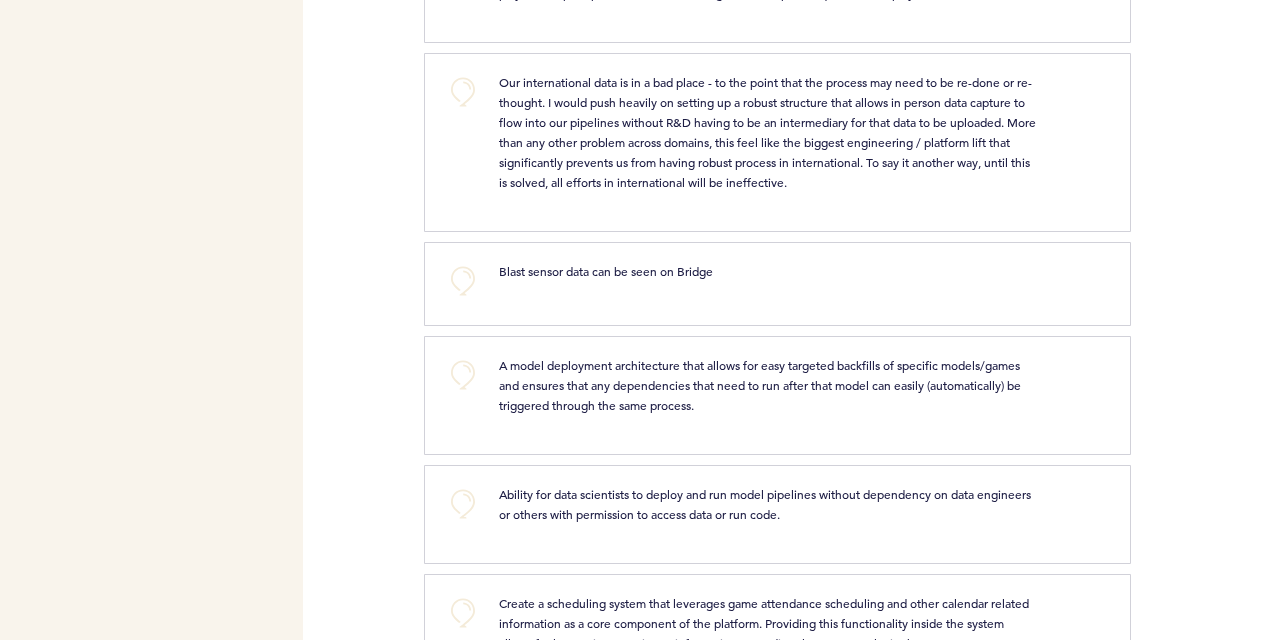 scroll, scrollTop: 1001, scrollLeft: 0, axis: vertical 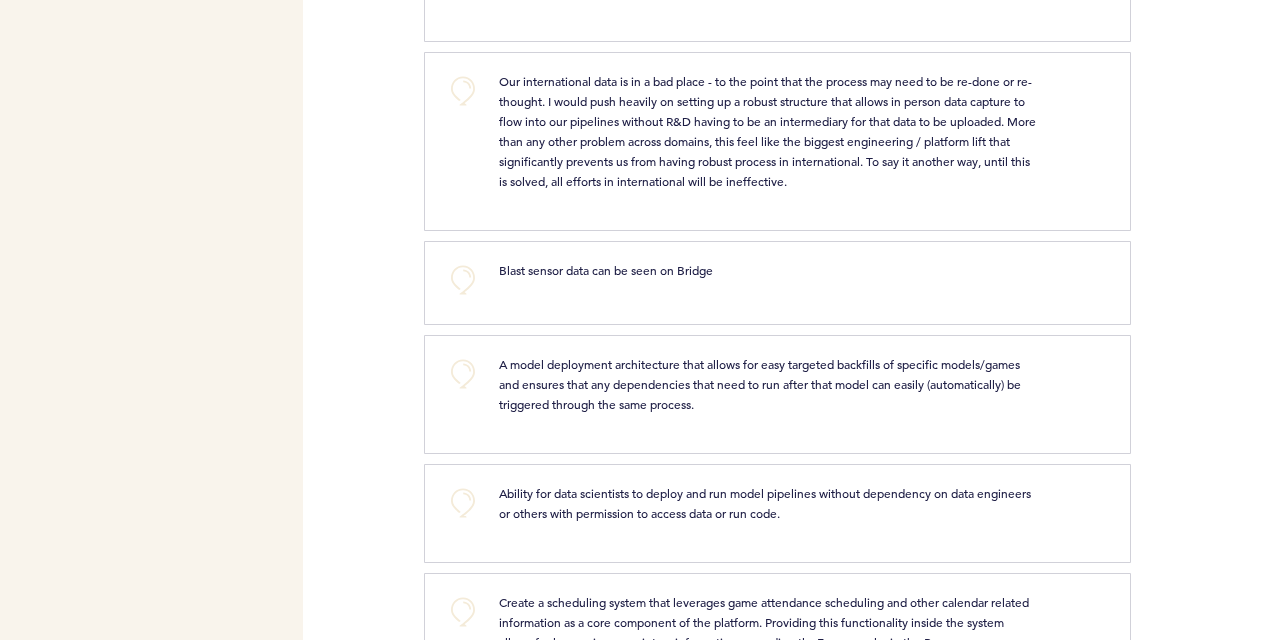click on "Our international data is in a bad place - to the point that the process may need to be re-done or re-thought. I would push heavily on setting up a robust structure that allows in person data capture to flow into our pipelines without R&D having to be an intermediary for that data to be uploaded. More than any other problem across domains, this feel like the biggest engineering / platform lift that significantly prevents us from having robust process in international. To say it another way, until this is solved, all efforts in international will be ineffective." at bounding box center [768, 131] 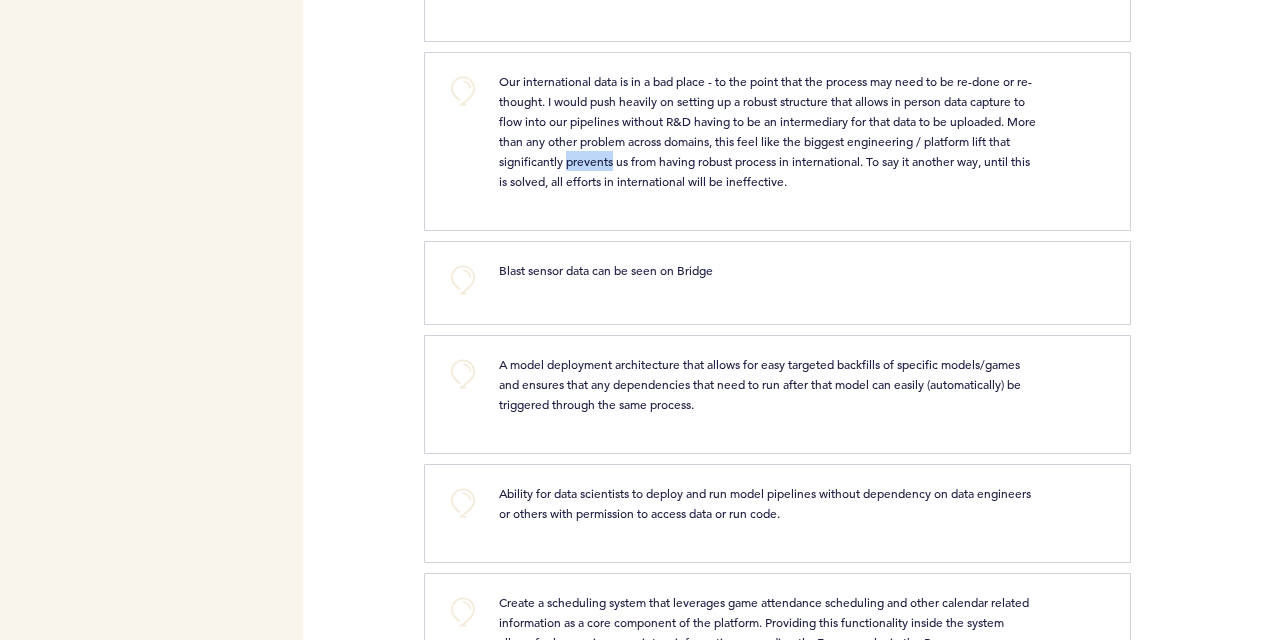 click on "Our international data is in a bad place - to the point that the process may need to be re-done or re-thought. I would push heavily on setting up a robust structure that allows in person data capture to flow into our pipelines without R&D having to be an intermediary for that data to be uploaded. More than any other problem across domains, this feel like the biggest engineering / platform lift that significantly prevents us from having robust process in international. To say it another way, until this is solved, all efforts in international will be ineffective." at bounding box center (768, 131) 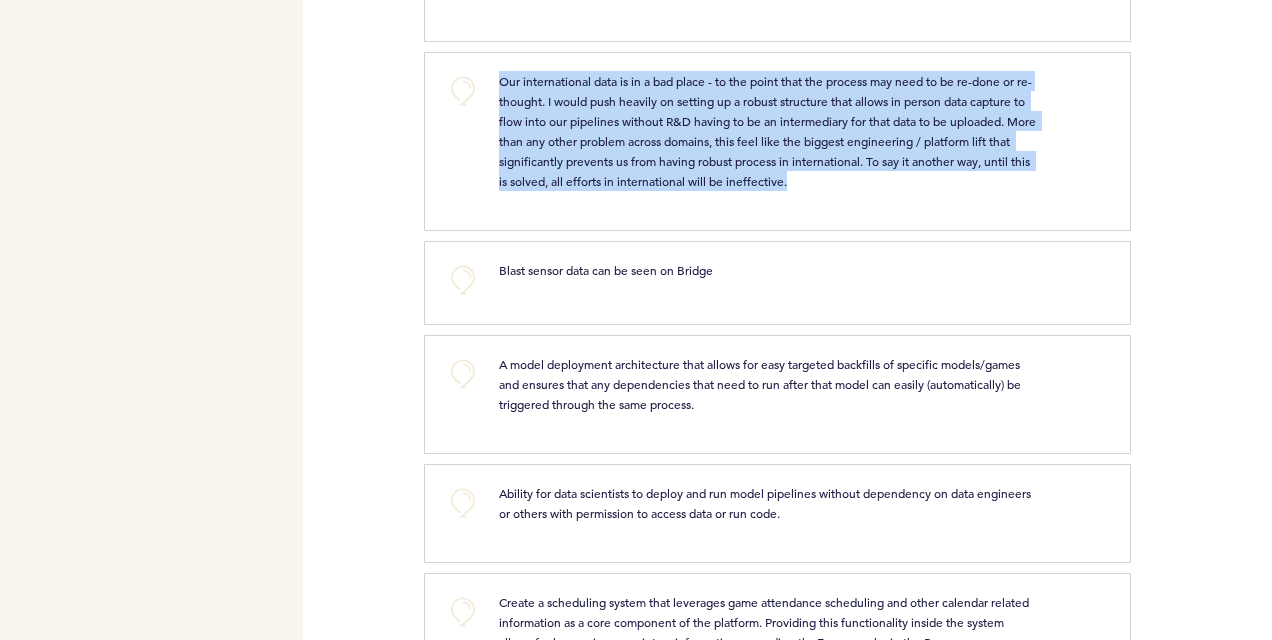 click on "Our international data is in a bad place - to the point that the process may need to be re-done or re-thought. I would push heavily on setting up a robust structure that allows in person data capture to flow into our pipelines without R&D having to be an intermediary for that data to be uploaded. More than any other problem across domains, this feel like the biggest engineering / platform lift that significantly prevents us from having robust process in international. To say it another way, until this is solved, all efforts in international will be ineffective." at bounding box center [768, 131] 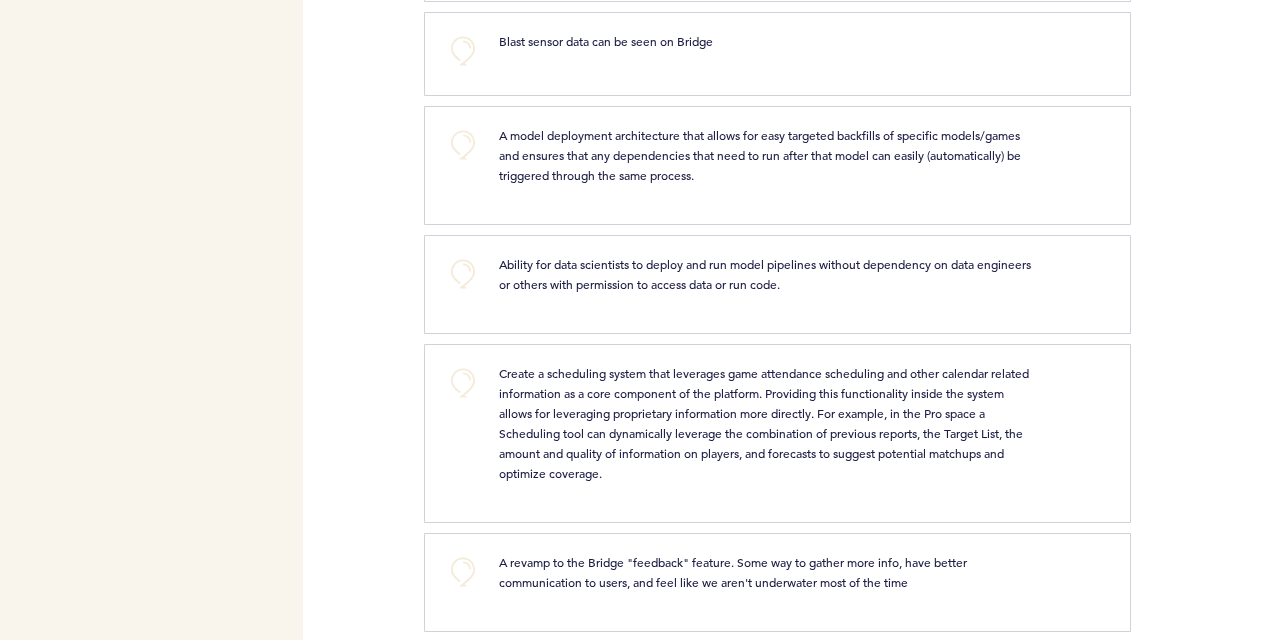 scroll, scrollTop: 1231, scrollLeft: 0, axis: vertical 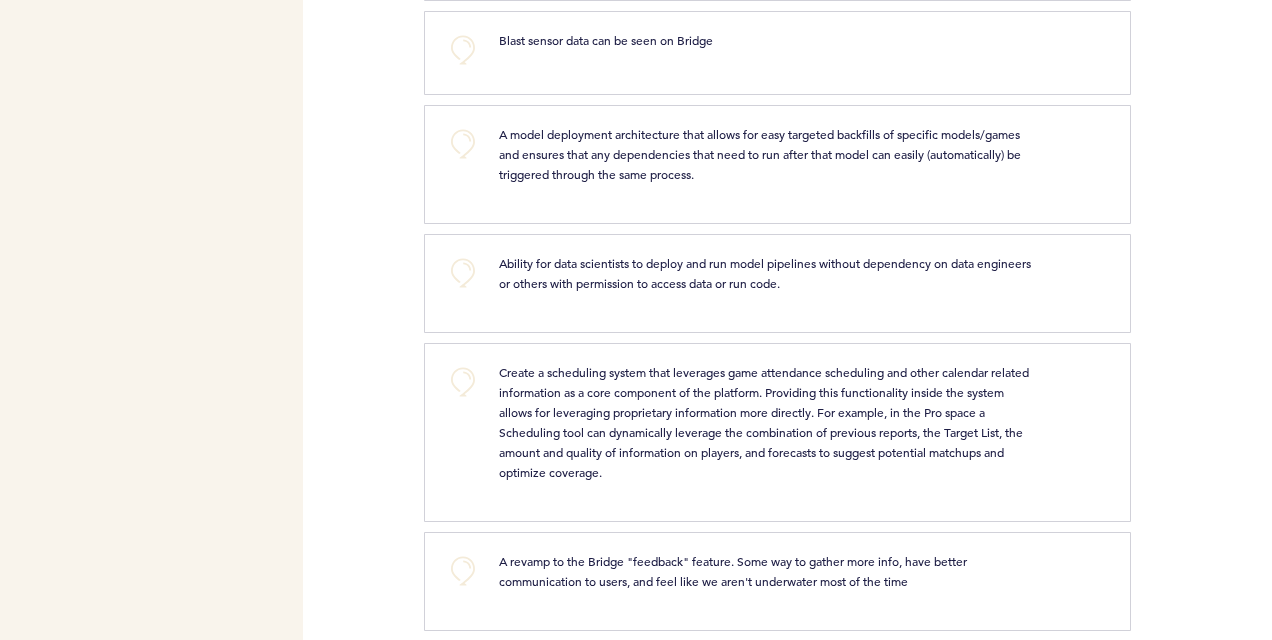 click on "+0 A model deployment architecture that allows for easy targeted backfills of specific models/games and ensures that any dependencies that need to run after that model can easily (automatically) be triggered through the same process. clear submit" at bounding box center (777, 164) 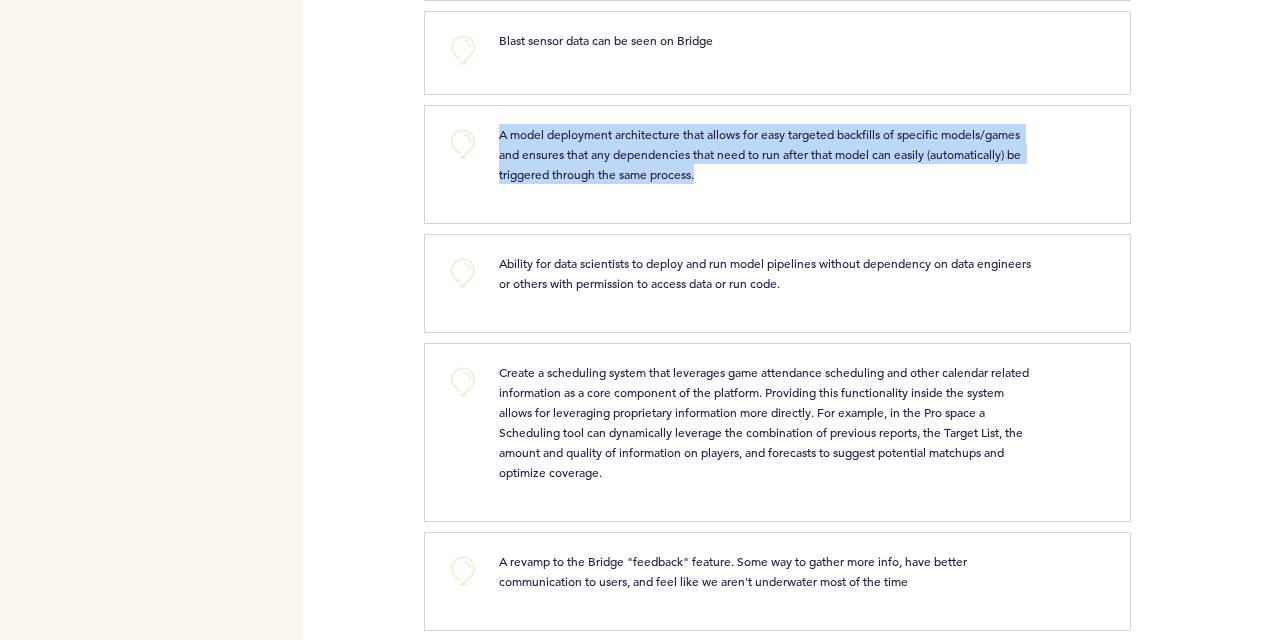 drag, startPoint x: 698, startPoint y: 195, endPoint x: 456, endPoint y: 143, distance: 247.52374 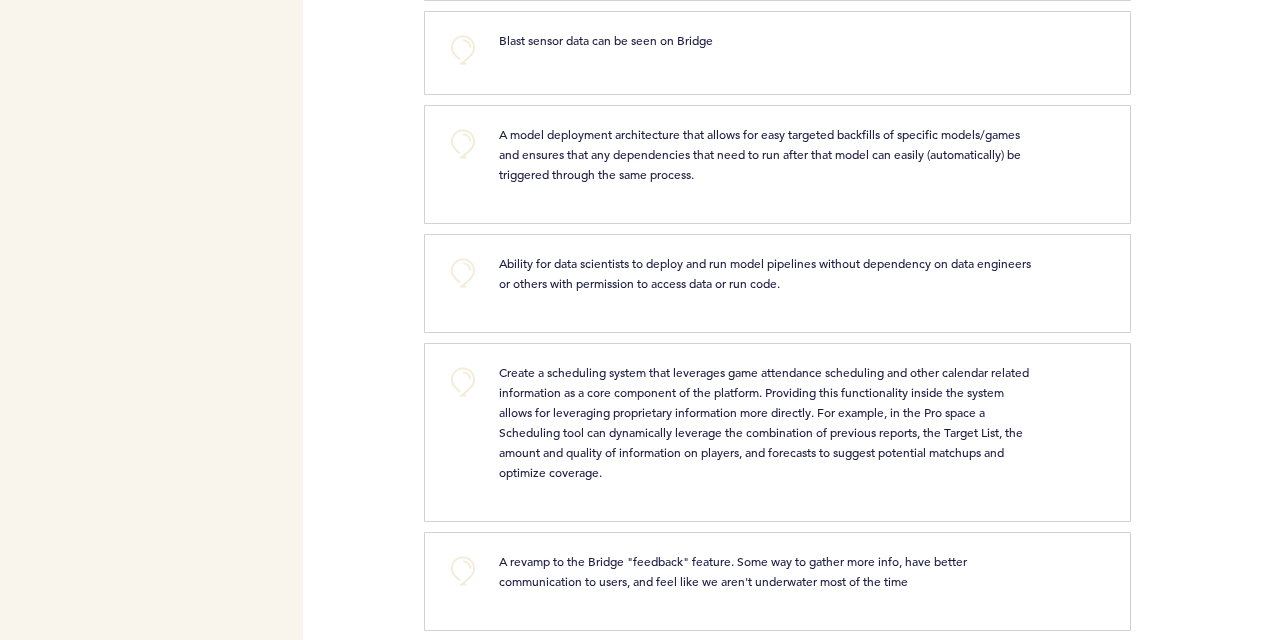 click on "+0 A model deployment architecture that allows for easy targeted backfills of specific models/games and ensures that any dependencies that need to run after that model can easily (automatically) be triggered through the same process. clear submit" at bounding box center (777, 164) 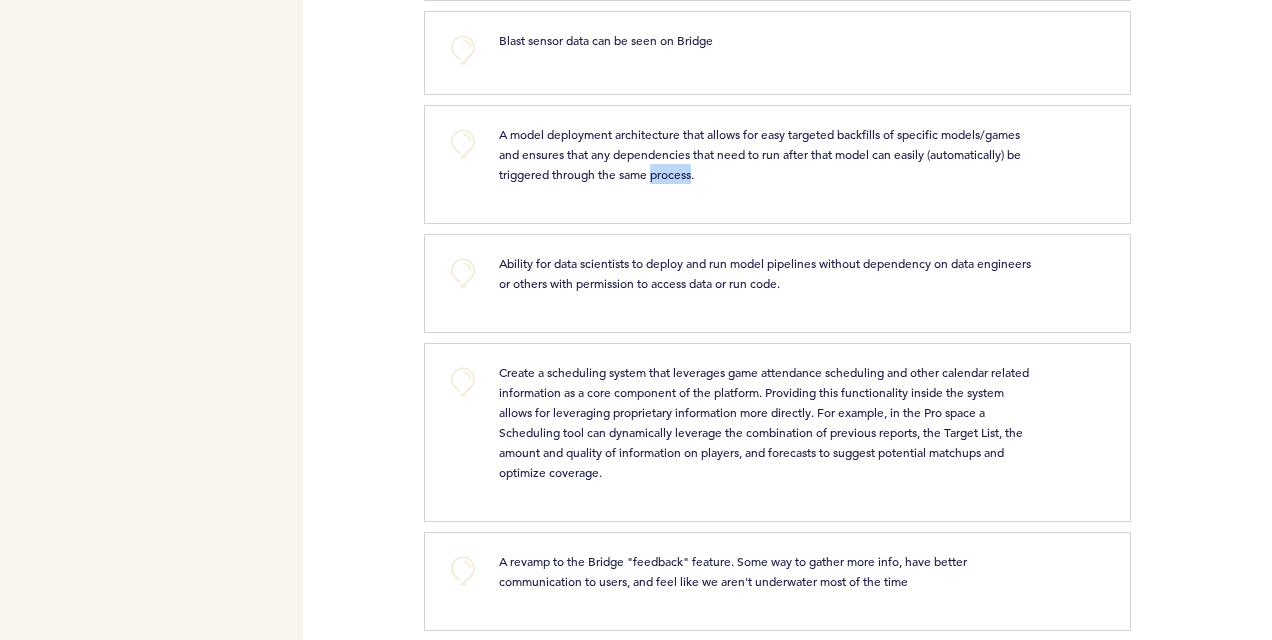 click on "+0 A model deployment architecture that allows for easy targeted backfills of specific models/games and ensures that any dependencies that need to run after that model can easily (automatically) be triggered through the same process. clear submit" at bounding box center (777, 164) 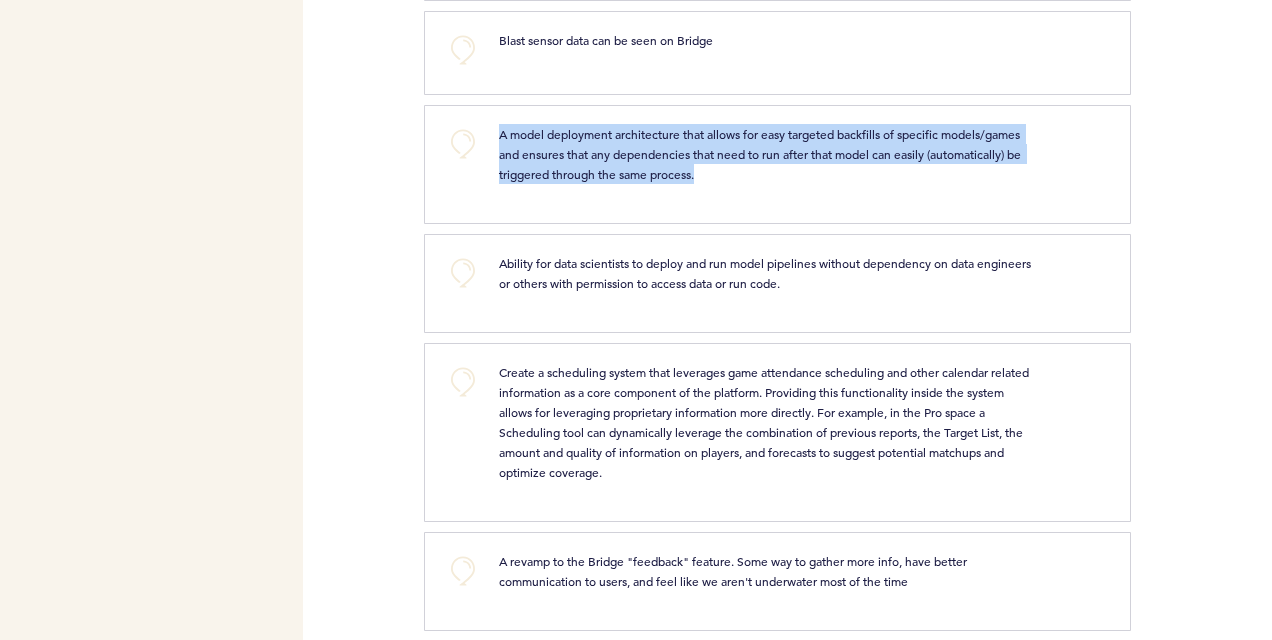 click on "+0 A model deployment architecture that allows for easy targeted backfills of specific models/games and ensures that any dependencies that need to run after that model can easily (automatically) be triggered through the same process. clear submit" at bounding box center (777, 164) 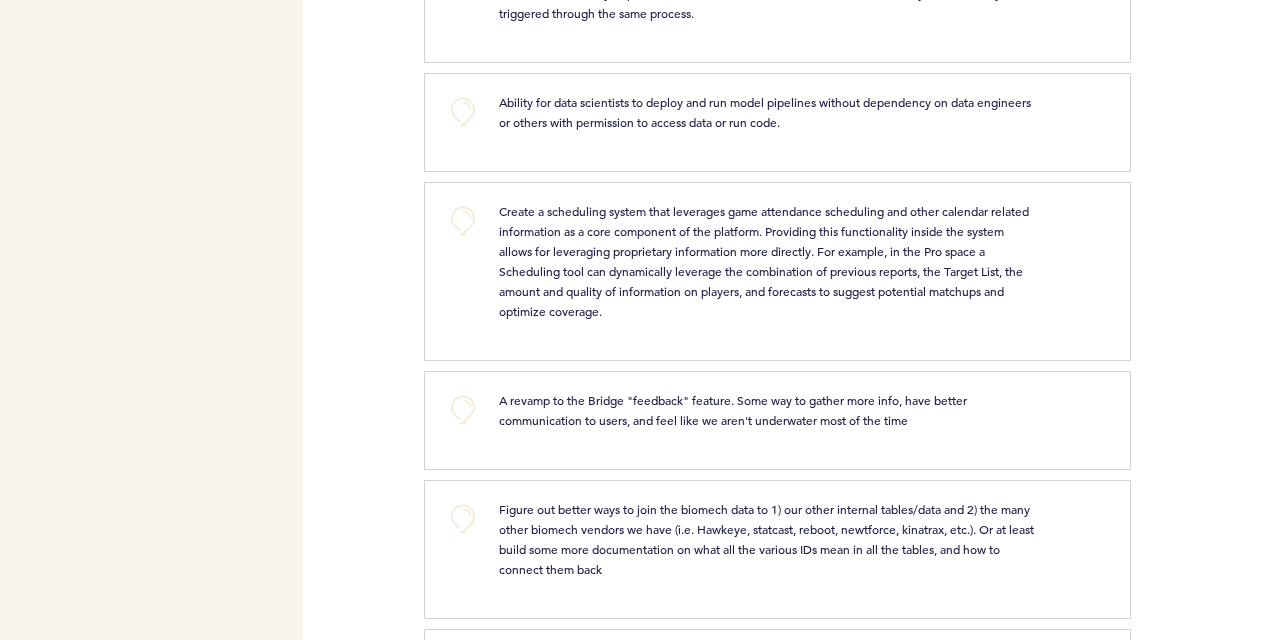 scroll, scrollTop: 1310, scrollLeft: 0, axis: vertical 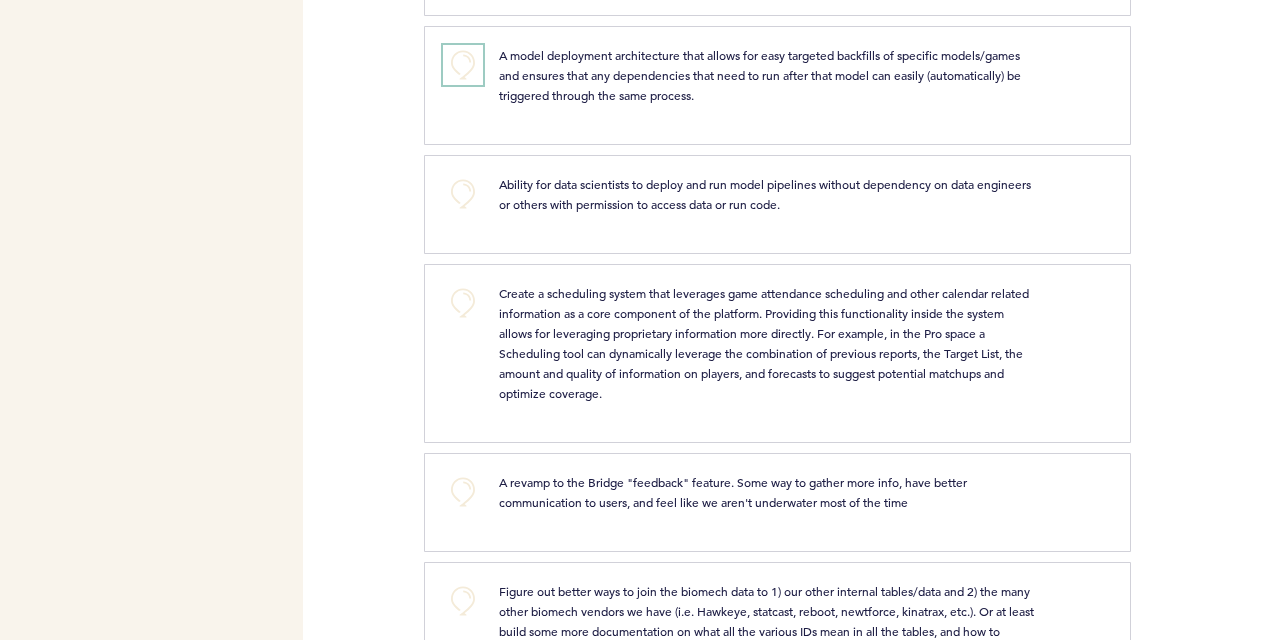 click on "+0" at bounding box center [463, 65] 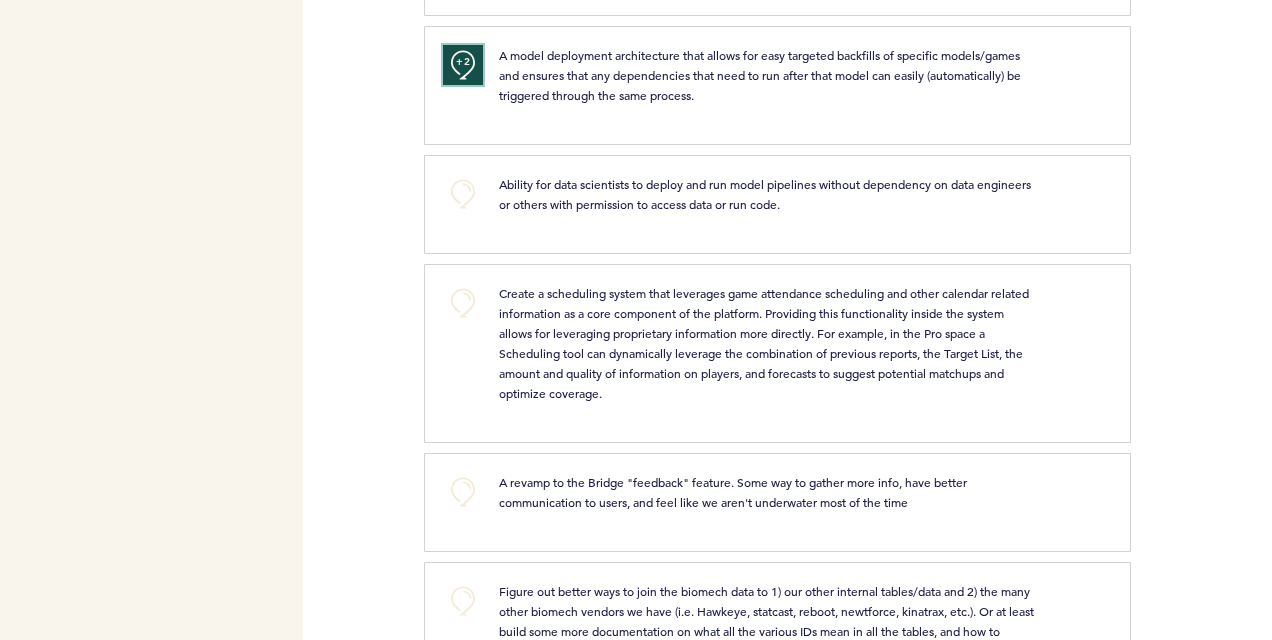 click on "+2" at bounding box center [463, 65] 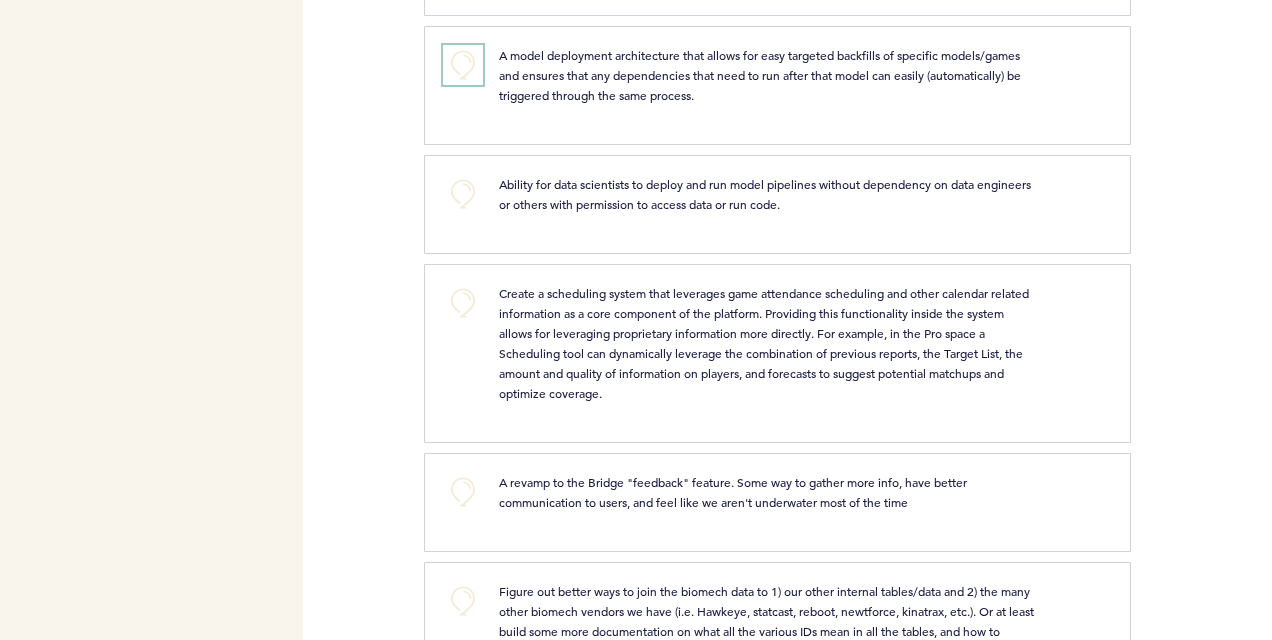 click on "+0" at bounding box center (463, 65) 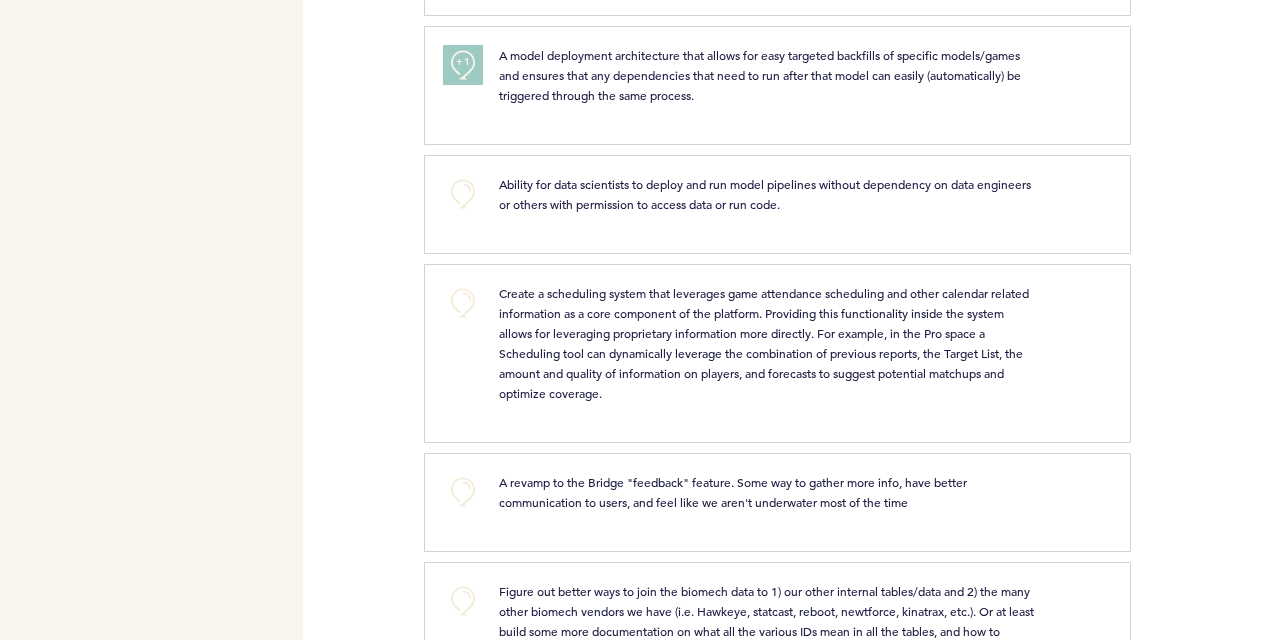click on "Ability for data scientists to deploy and run model pipelines without dependency on data engineers or others with permission to access data or run code." at bounding box center (766, 194) 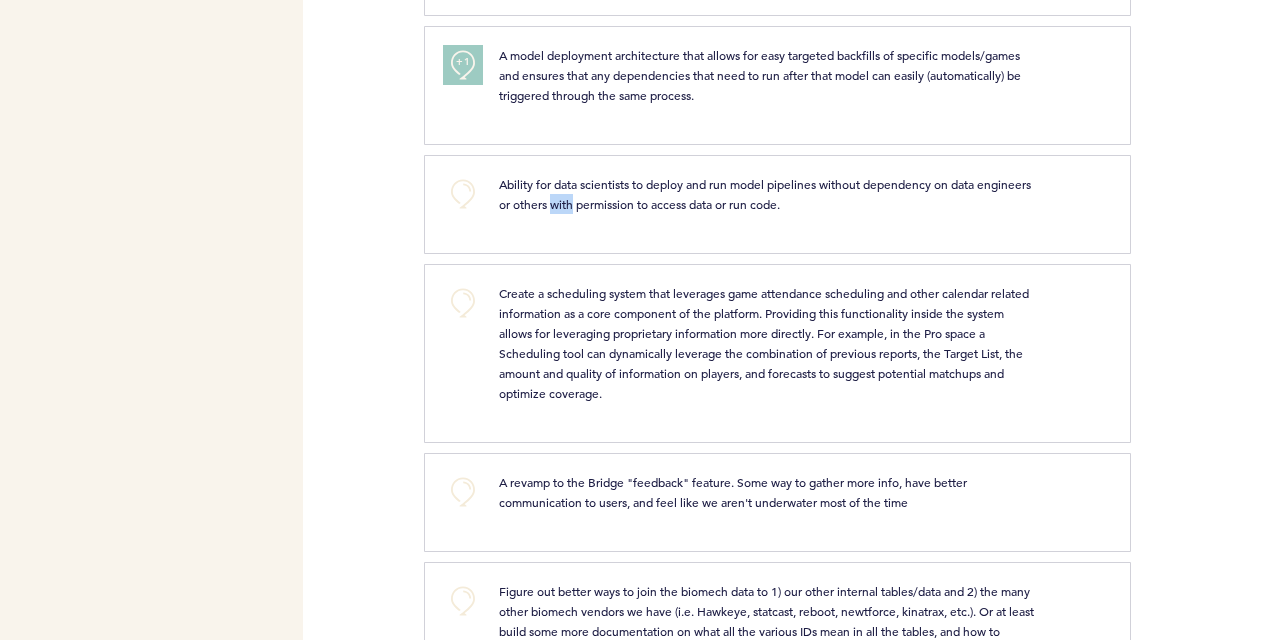 click on "+0 Ability for data scientists to deploy and run model pipelines without dependency on data engineers or others with permission to access data or run code. clear submit" at bounding box center (848, 209) 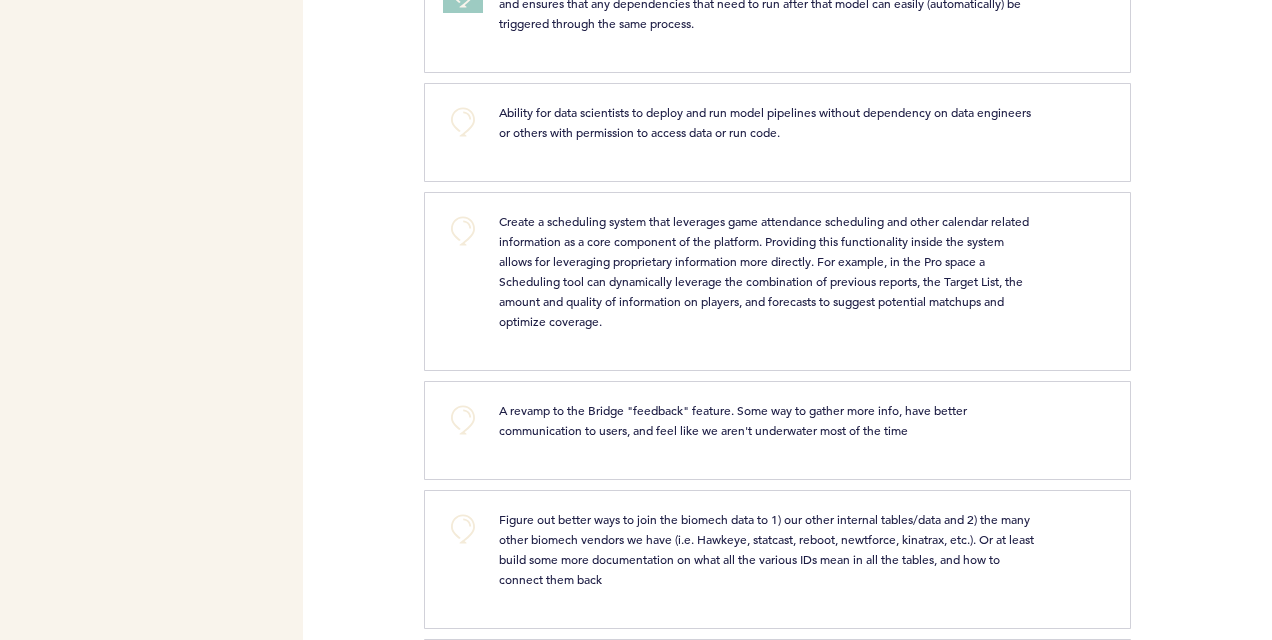 scroll, scrollTop: 1382, scrollLeft: 0, axis: vertical 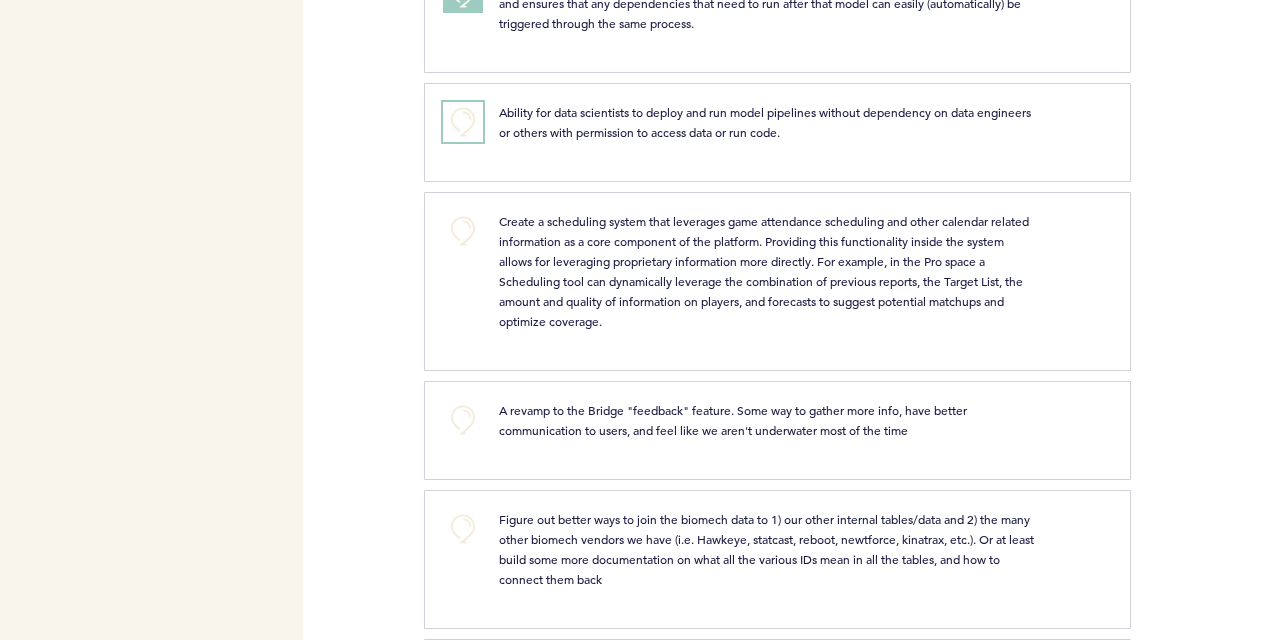 click on "+0" at bounding box center [463, 122] 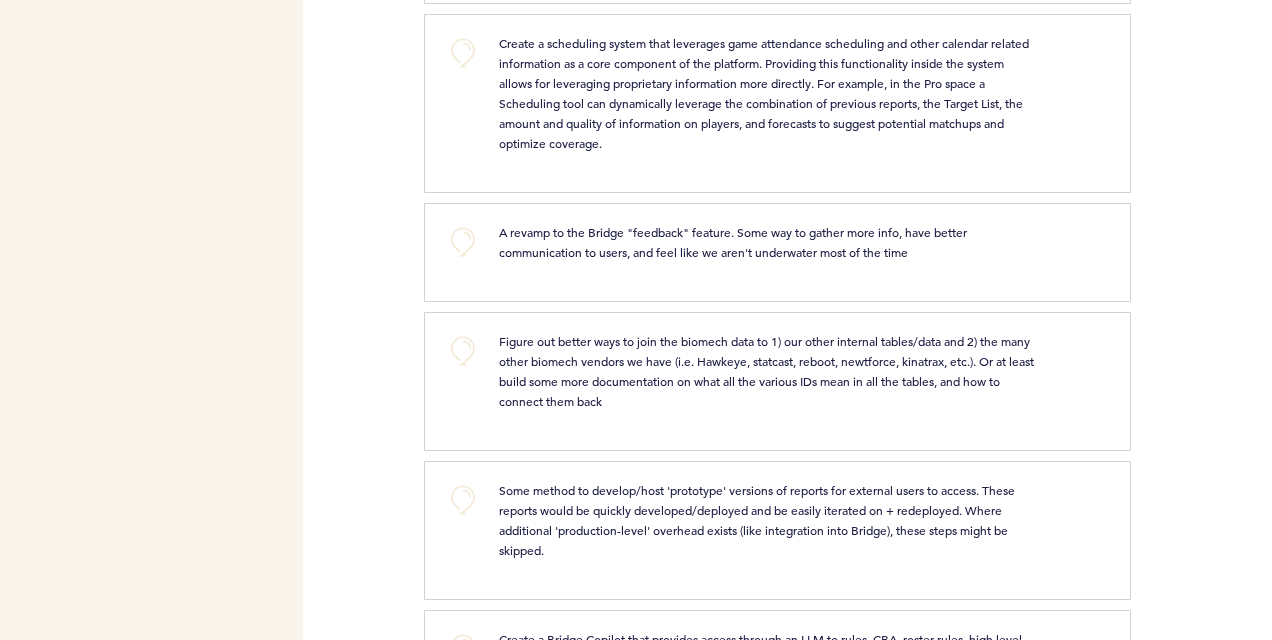 scroll, scrollTop: 1569, scrollLeft: 0, axis: vertical 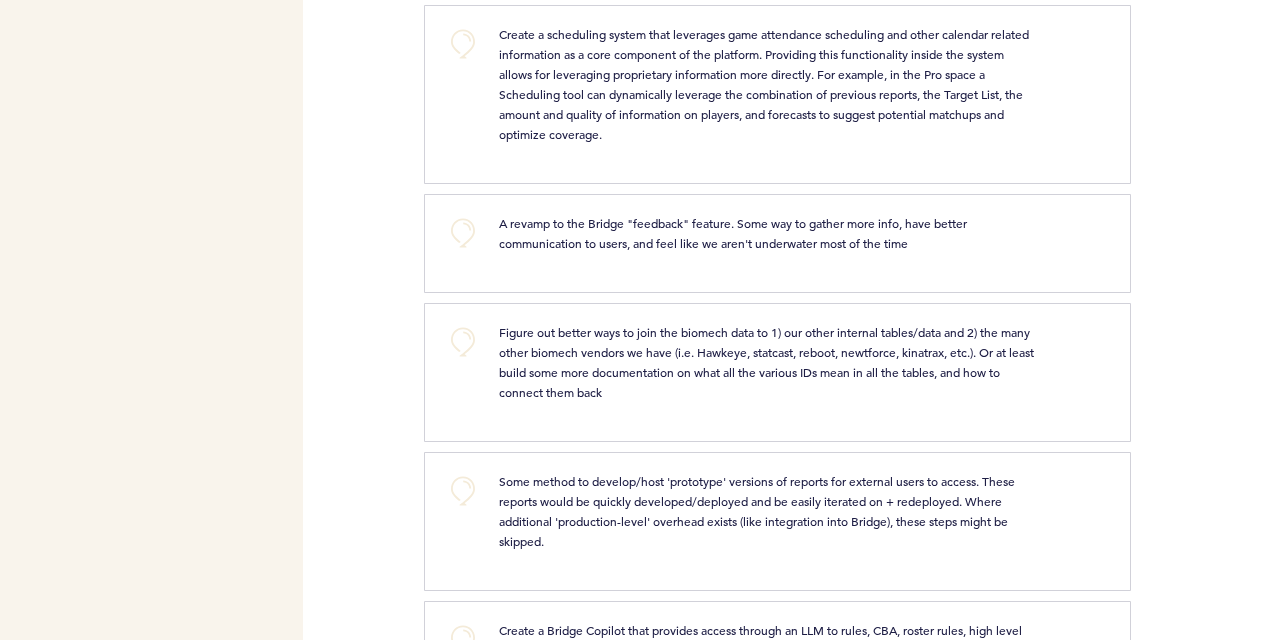 click on "A revamp to the Bridge "feedback" feature. Some way to gather more info, have better communication to users, and feel like we aren't underwater most of the time" at bounding box center [768, 233] 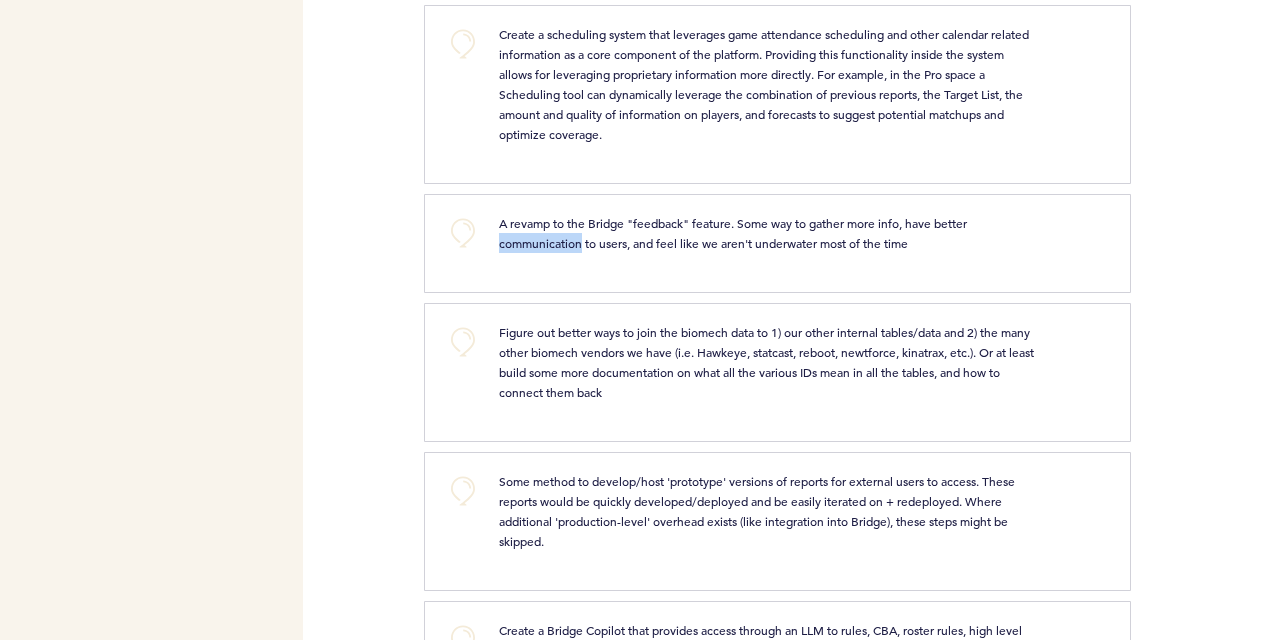 click on "A revamp to the Bridge "feedback" feature. Some way to gather more info, have better communication to users, and feel like we aren't underwater most of the time" at bounding box center [768, 233] 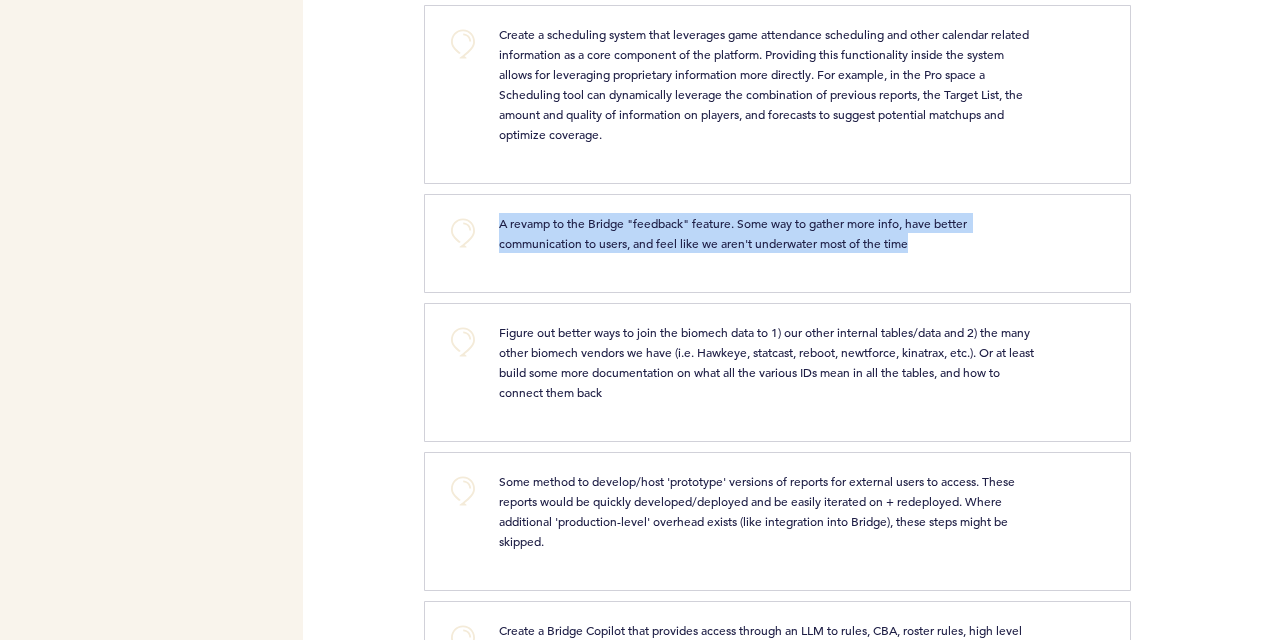 click on "A revamp to the Bridge "feedback" feature. Some way to gather more info, have better communication to users, and feel like we aren't underwater most of the time" at bounding box center [768, 233] 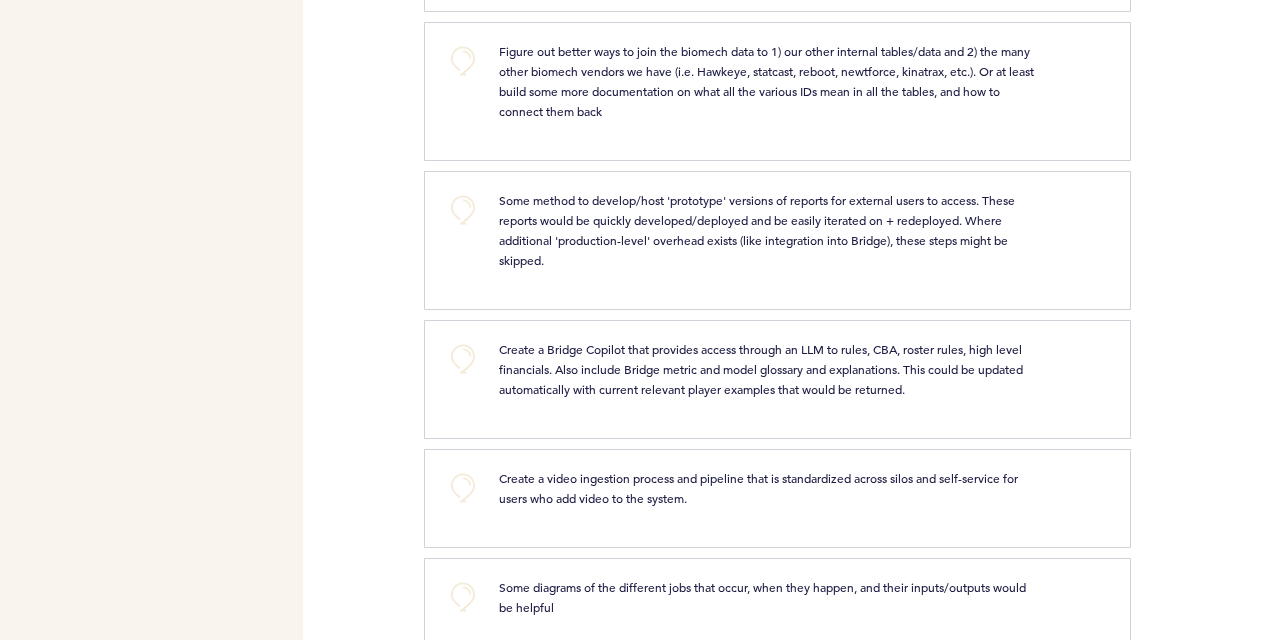 scroll, scrollTop: 1851, scrollLeft: 0, axis: vertical 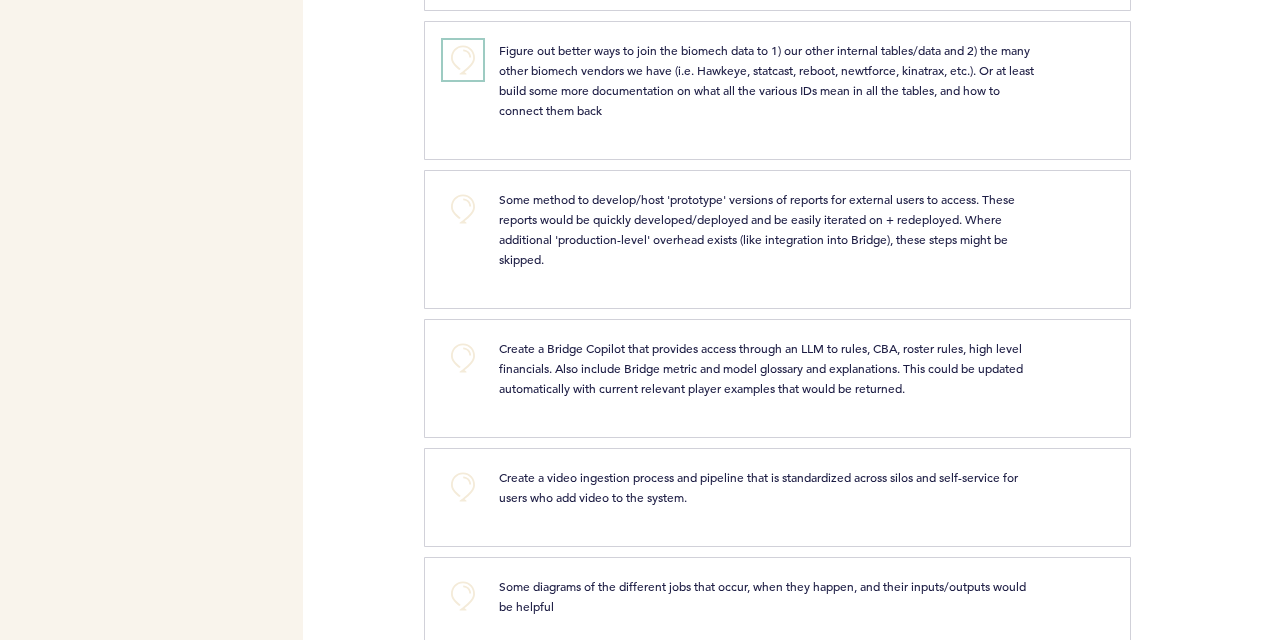 click on "+0" at bounding box center (463, 60) 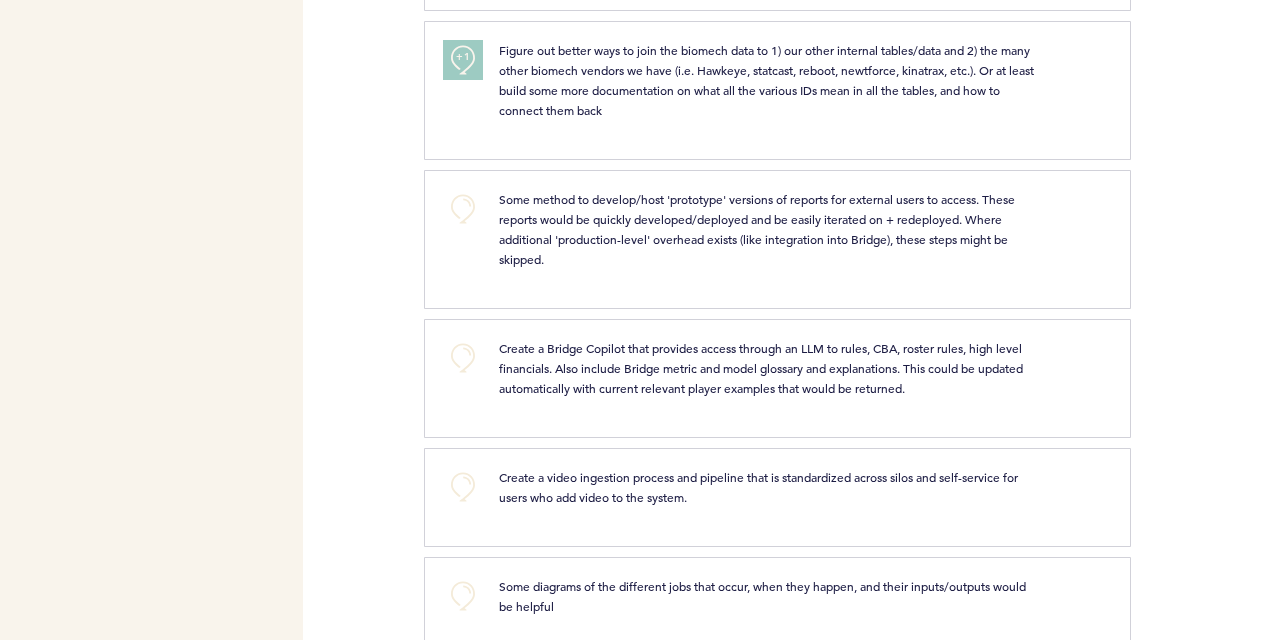 click on "Some method to develop/host 'prototype' versions of reports for external users to access. These reports would be quickly developed/deployed and be easily iterated on + redeployed. Where additional 'production-level' overhead exists (like integration into Bridge), these steps might be skipped." at bounding box center (758, 229) 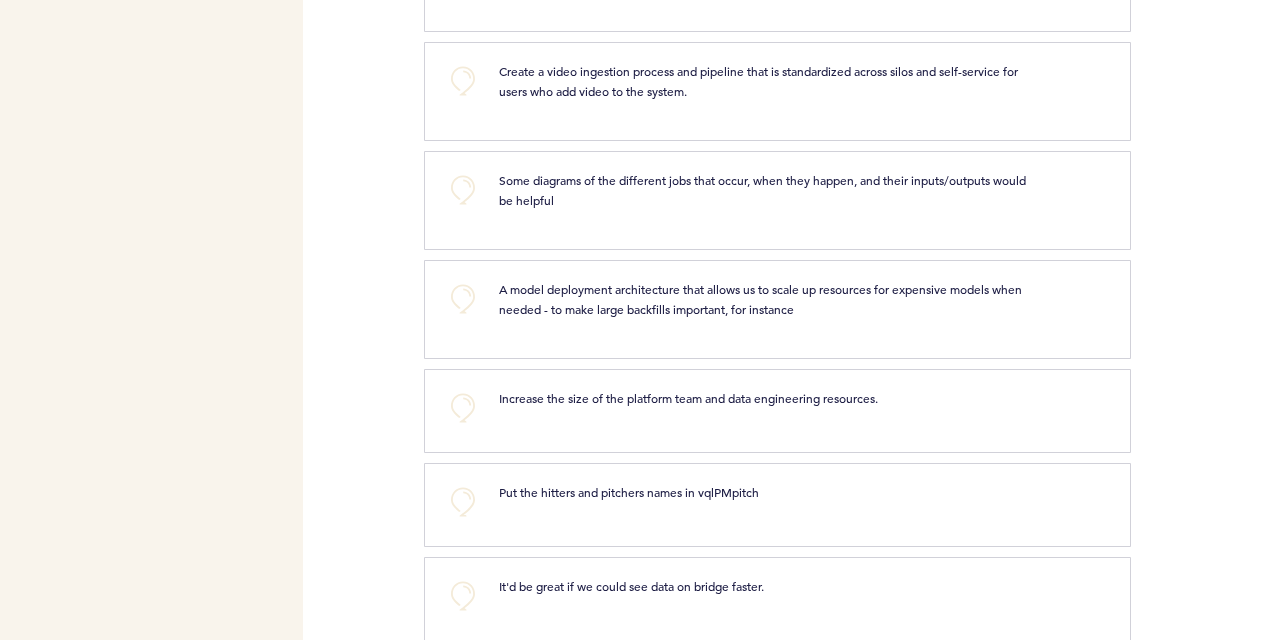 scroll, scrollTop: 2256, scrollLeft: 0, axis: vertical 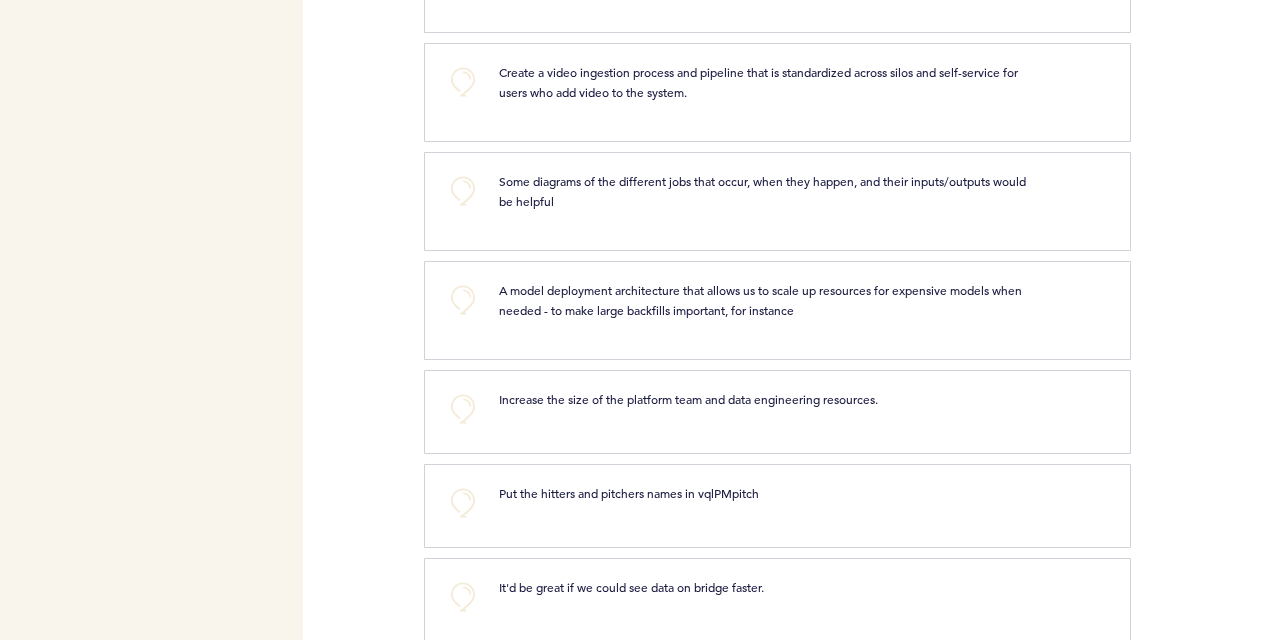 click on "+0 A model deployment architecture that allows us to scale up resources for expensive models when needed - to make large backfills important, for instance clear submit" at bounding box center (777, 310) 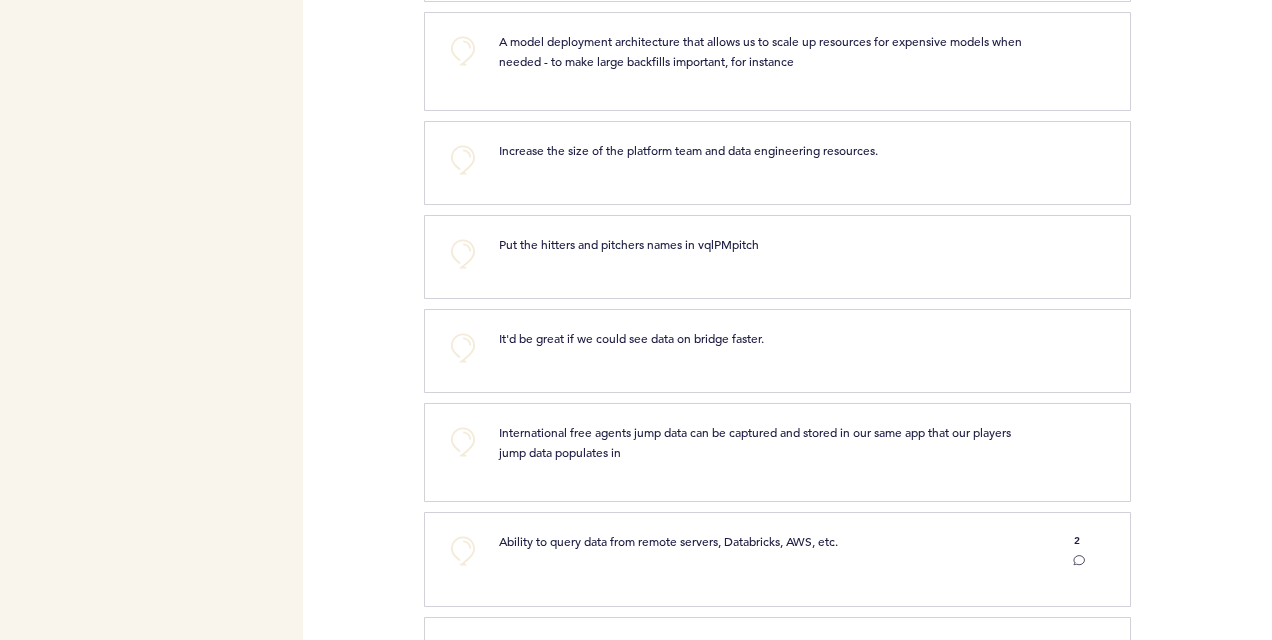 scroll, scrollTop: 2506, scrollLeft: 0, axis: vertical 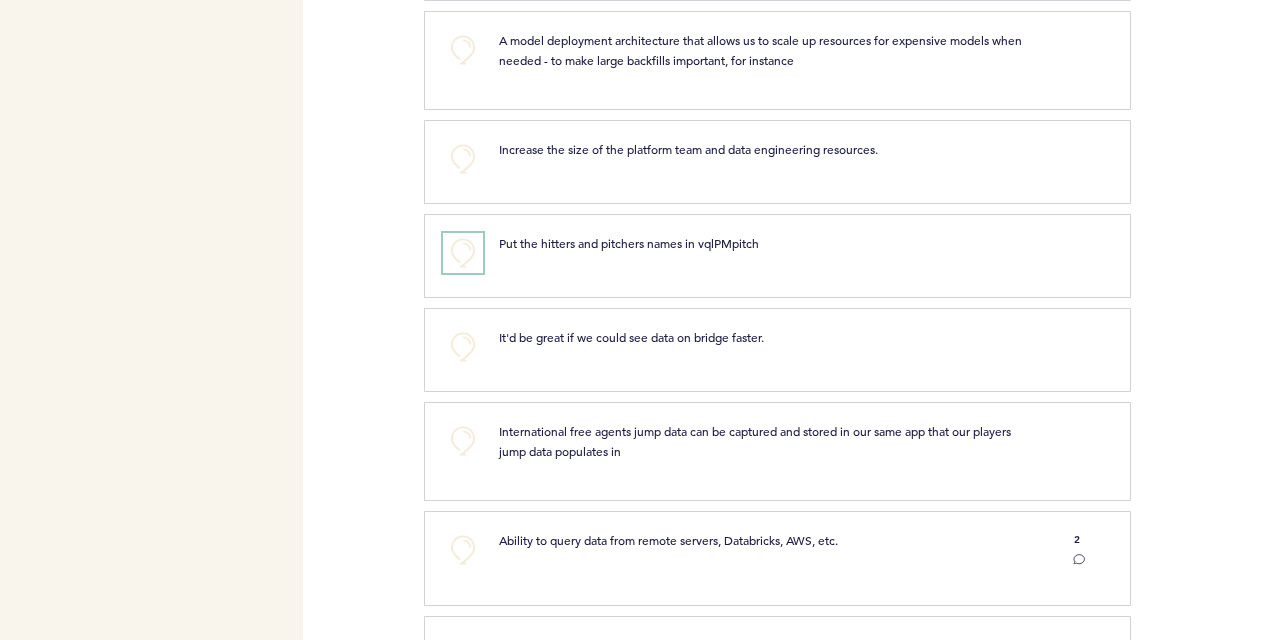 click on "+0" at bounding box center [463, 253] 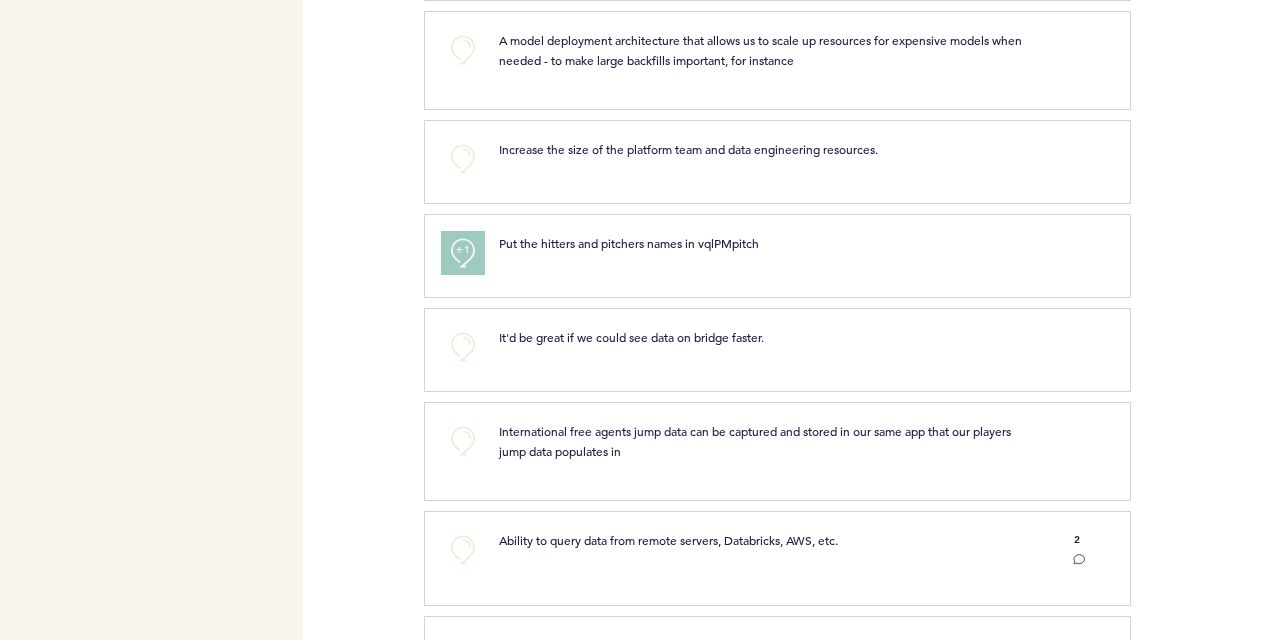click on "+1" at bounding box center (463, 250) 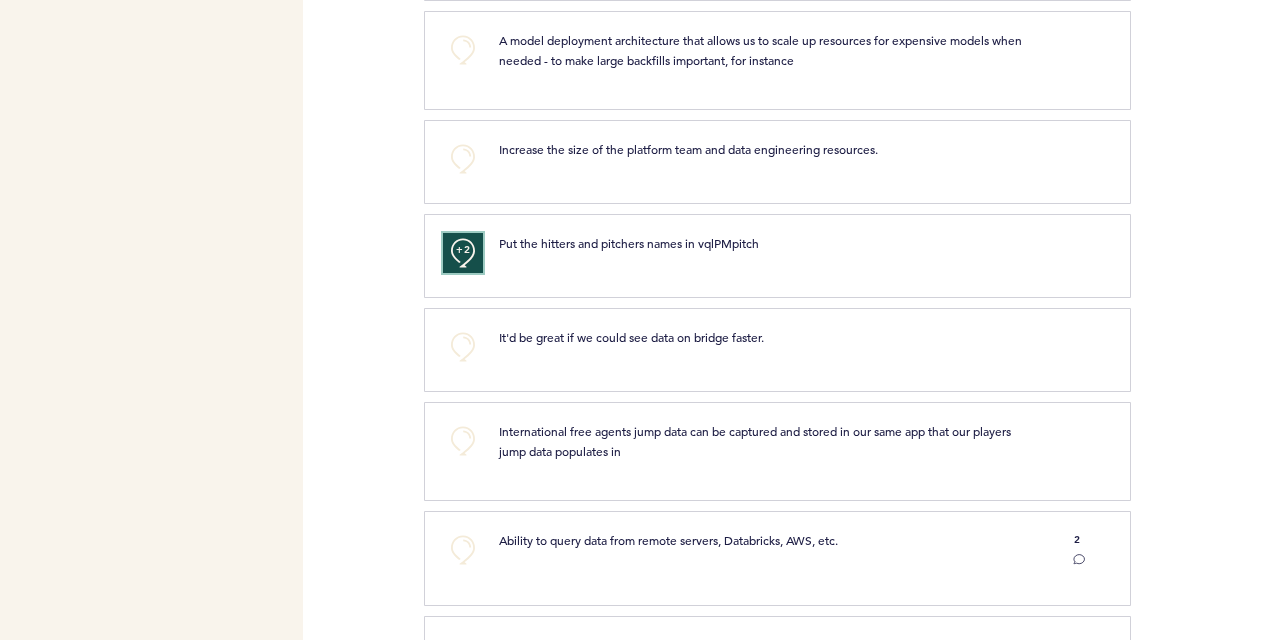 click on "+2" at bounding box center [463, 250] 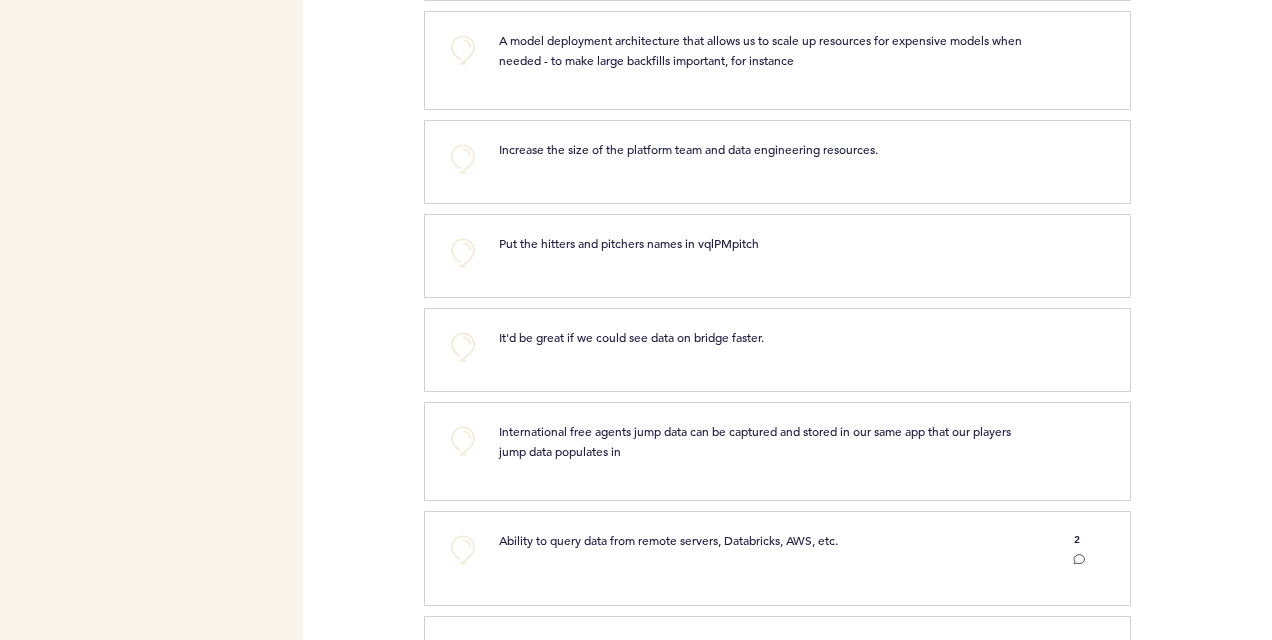 click on "Put the hitters and pitchers names in vqlPMpitch clear submit" at bounding box center (794, 253) 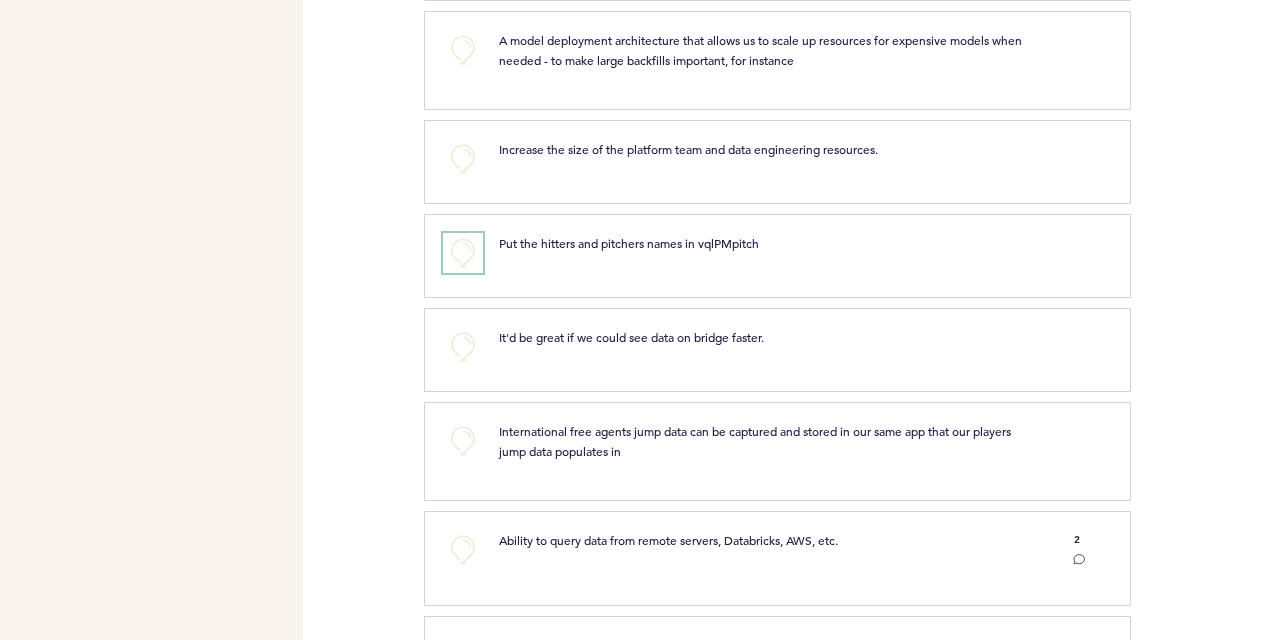 click on "+0" at bounding box center [463, 253] 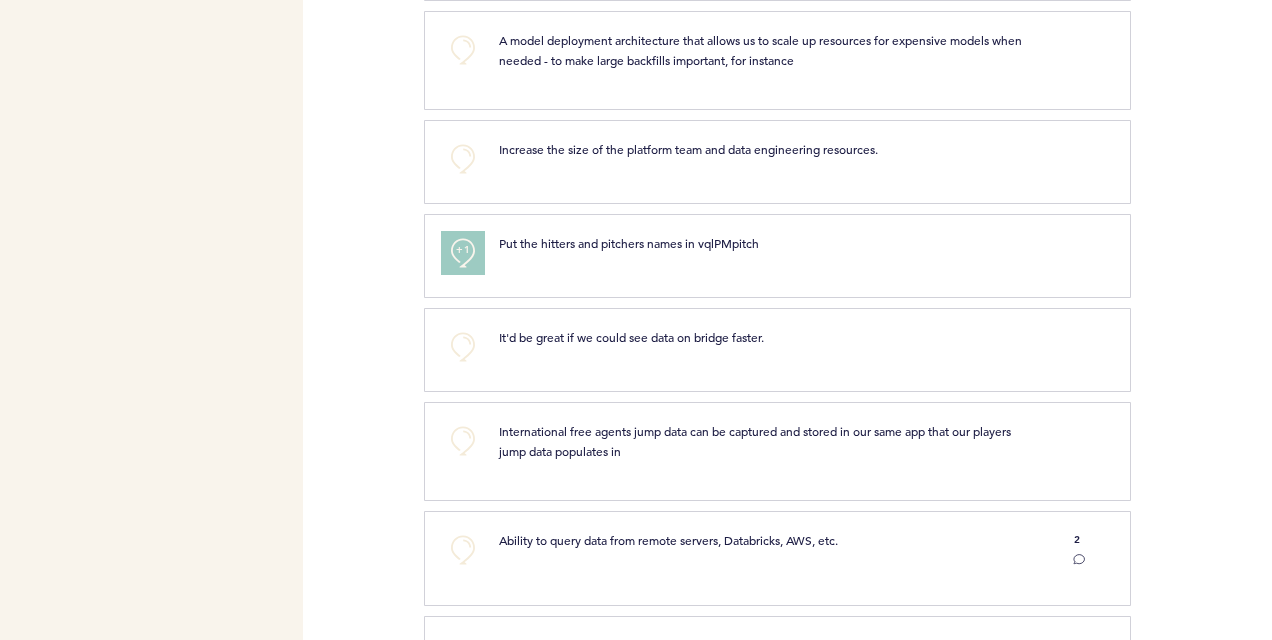 click on "+1" at bounding box center [463, 250] 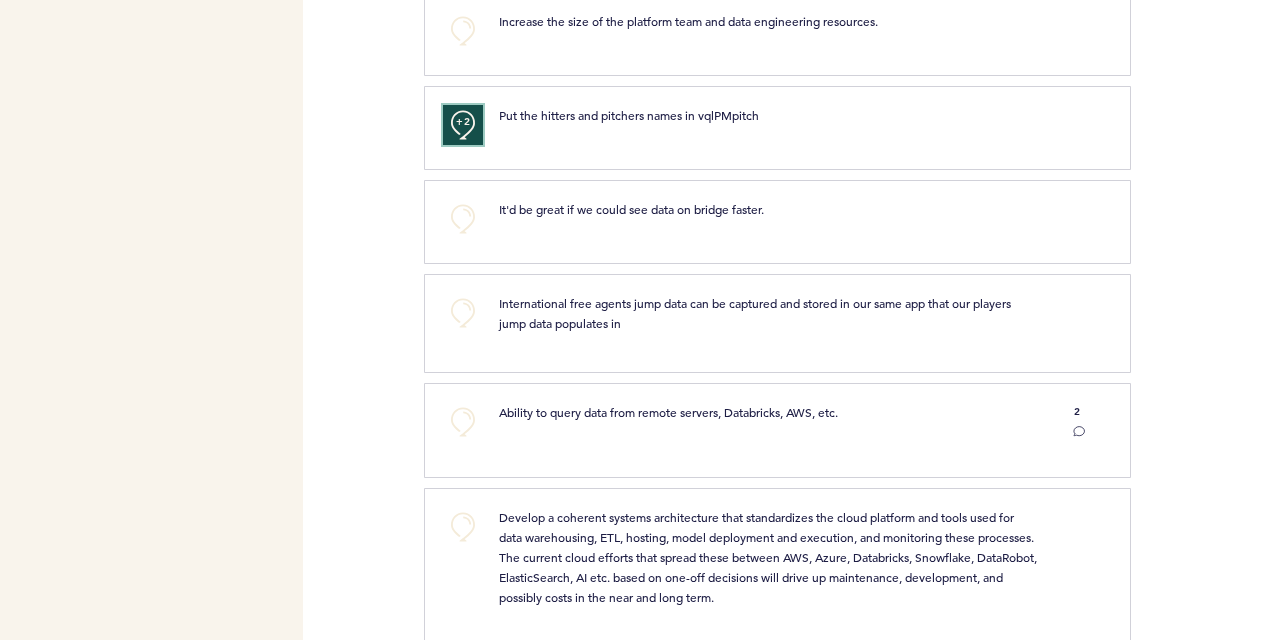 scroll, scrollTop: 2635, scrollLeft: 0, axis: vertical 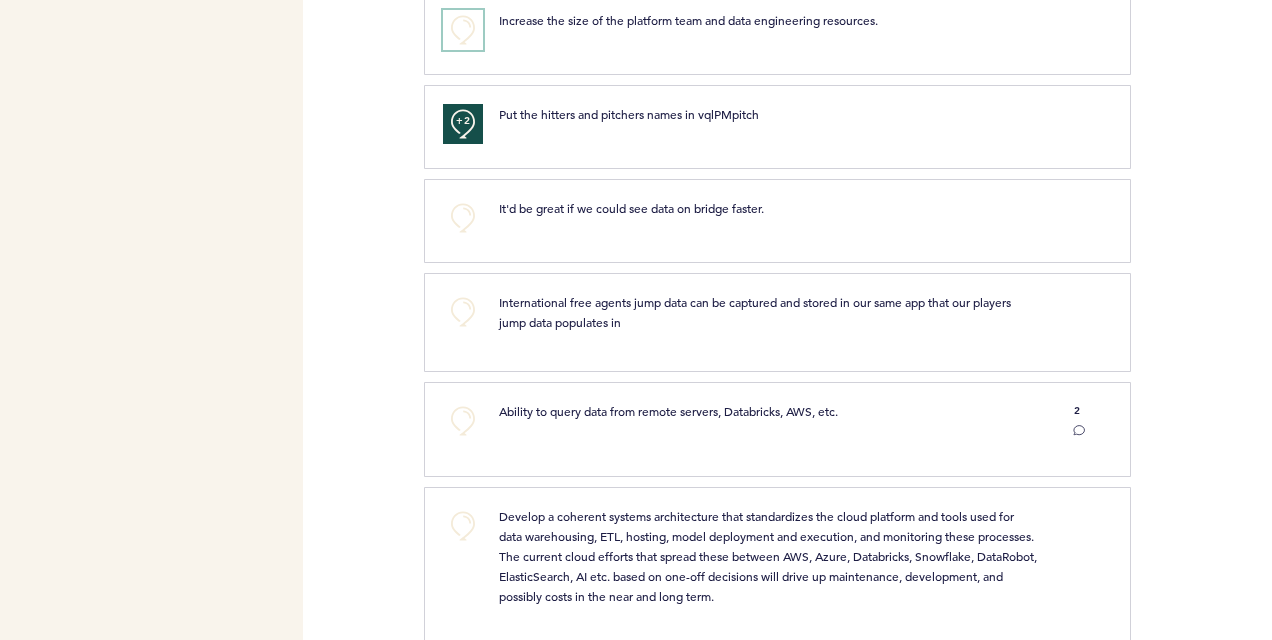 click on "+0" at bounding box center (463, 30) 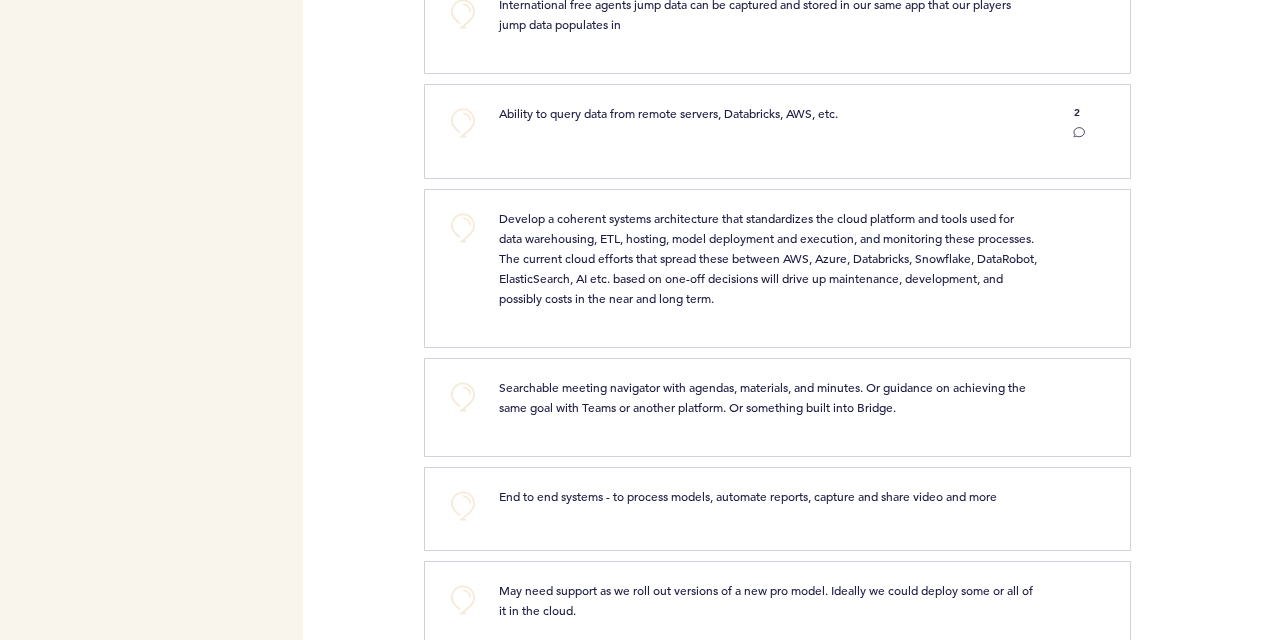 scroll, scrollTop: 2938, scrollLeft: 0, axis: vertical 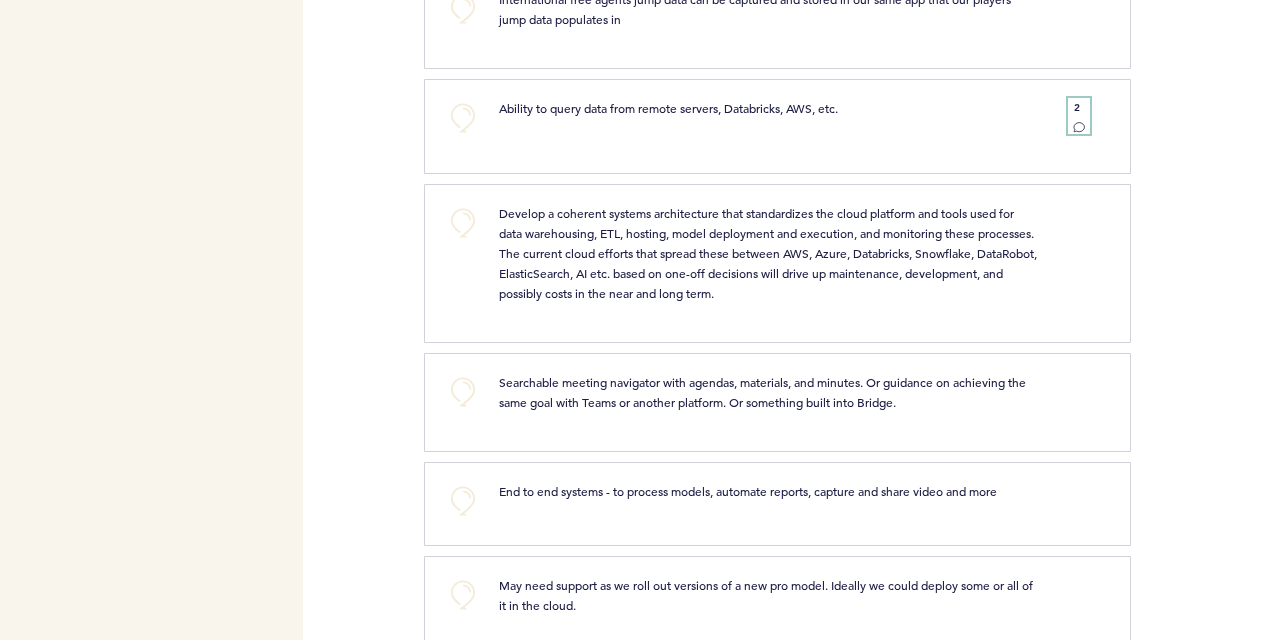 click 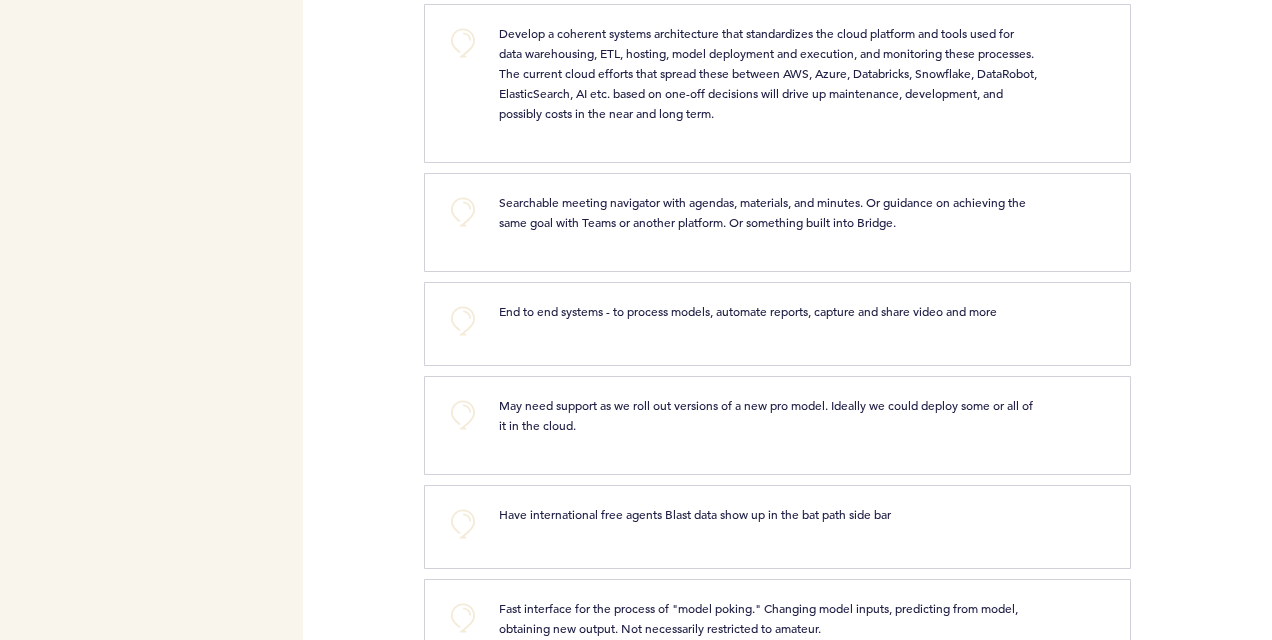 scroll, scrollTop: 3405, scrollLeft: 0, axis: vertical 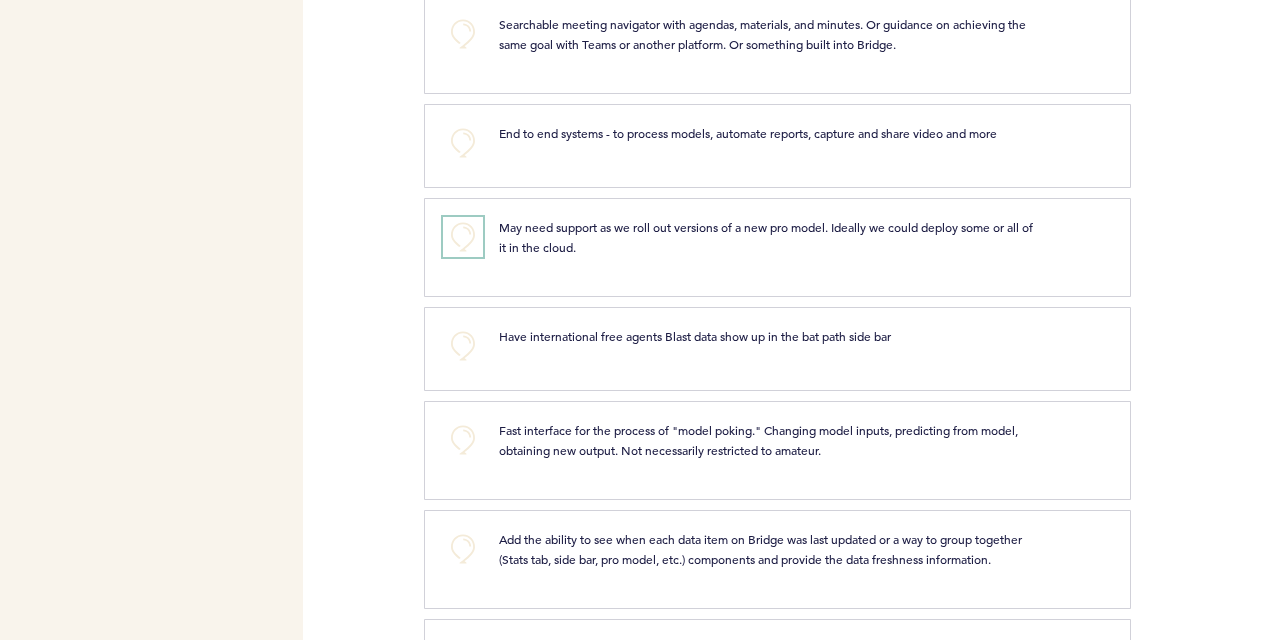 click on "+0" at bounding box center [463, 237] 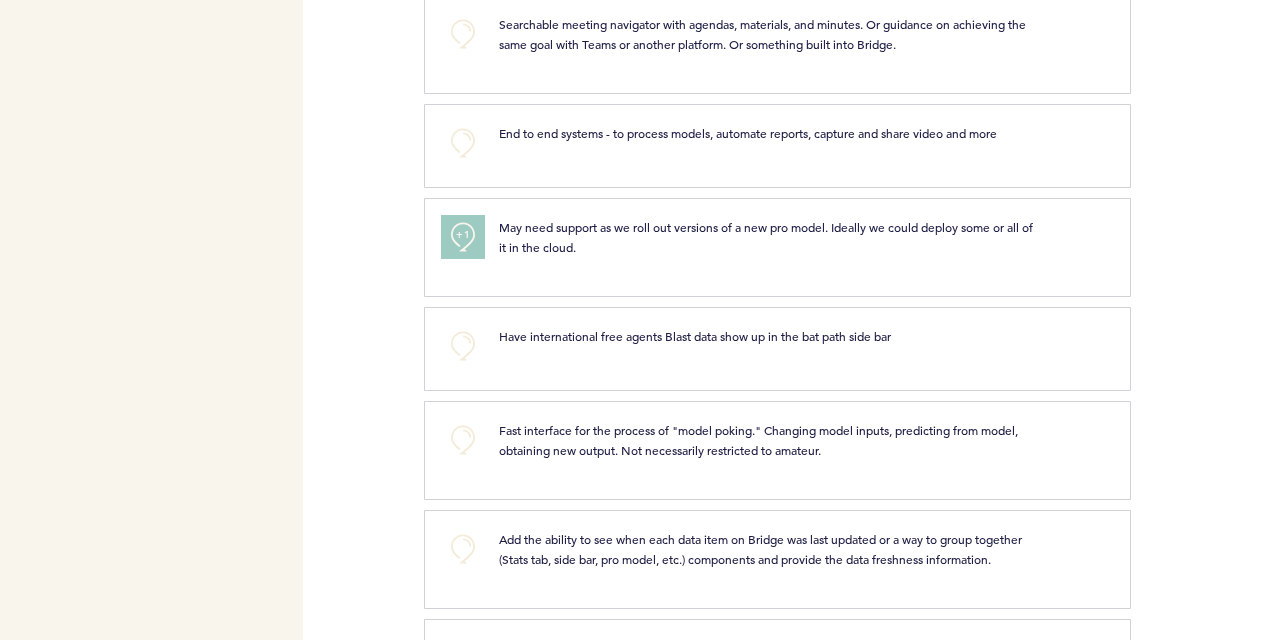 click on "+1" at bounding box center (463, 237) 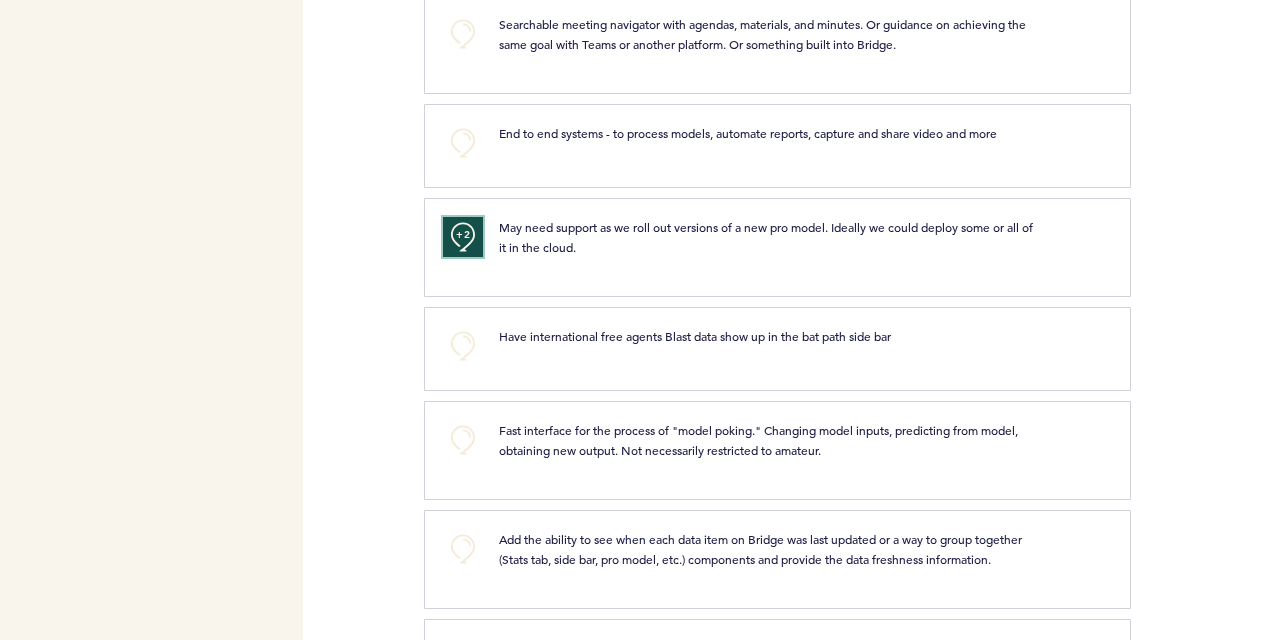 click on "+2" at bounding box center [463, 237] 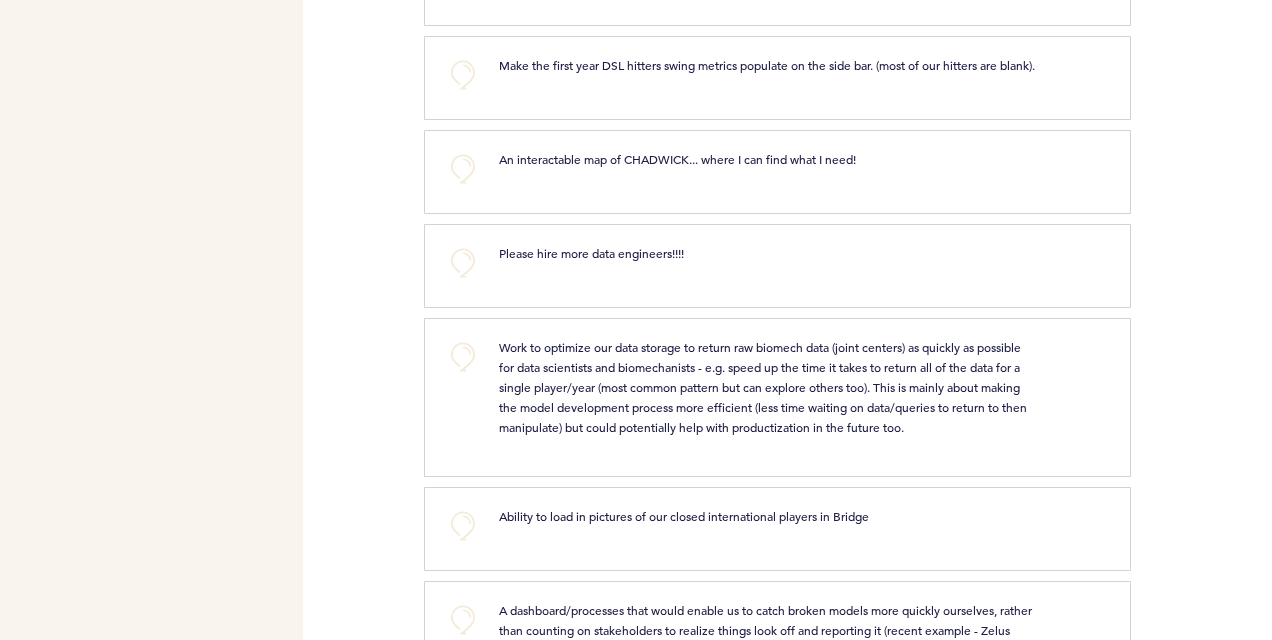 scroll, scrollTop: 4313, scrollLeft: 0, axis: vertical 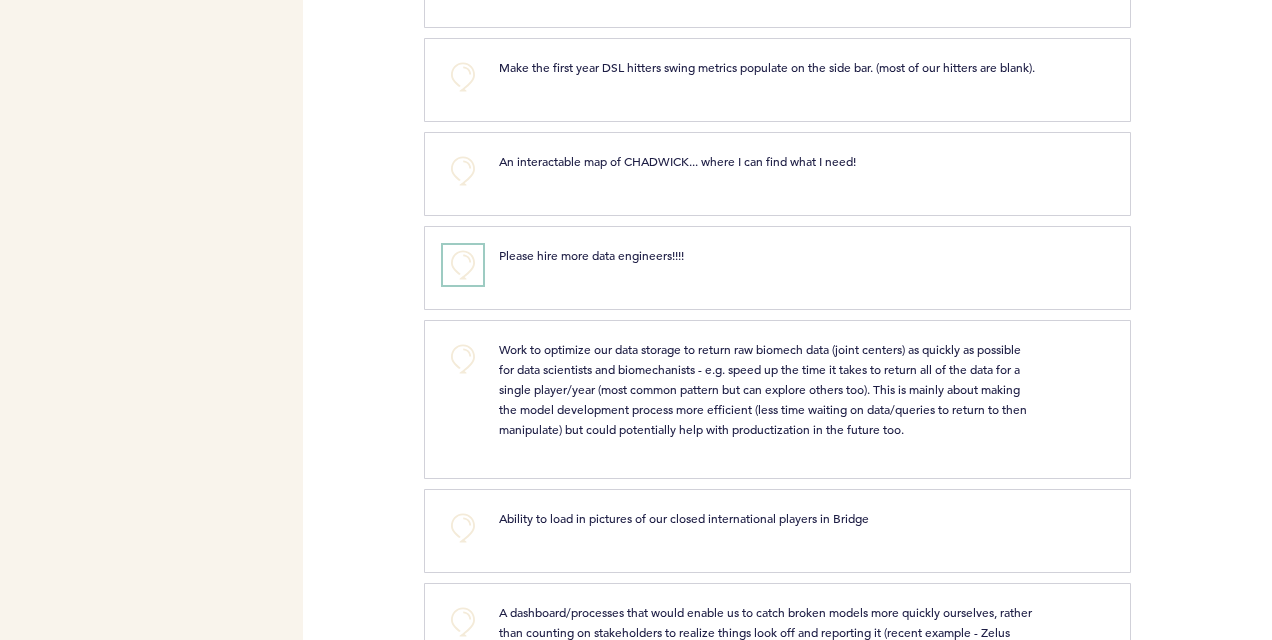 click on "+0" at bounding box center [463, 265] 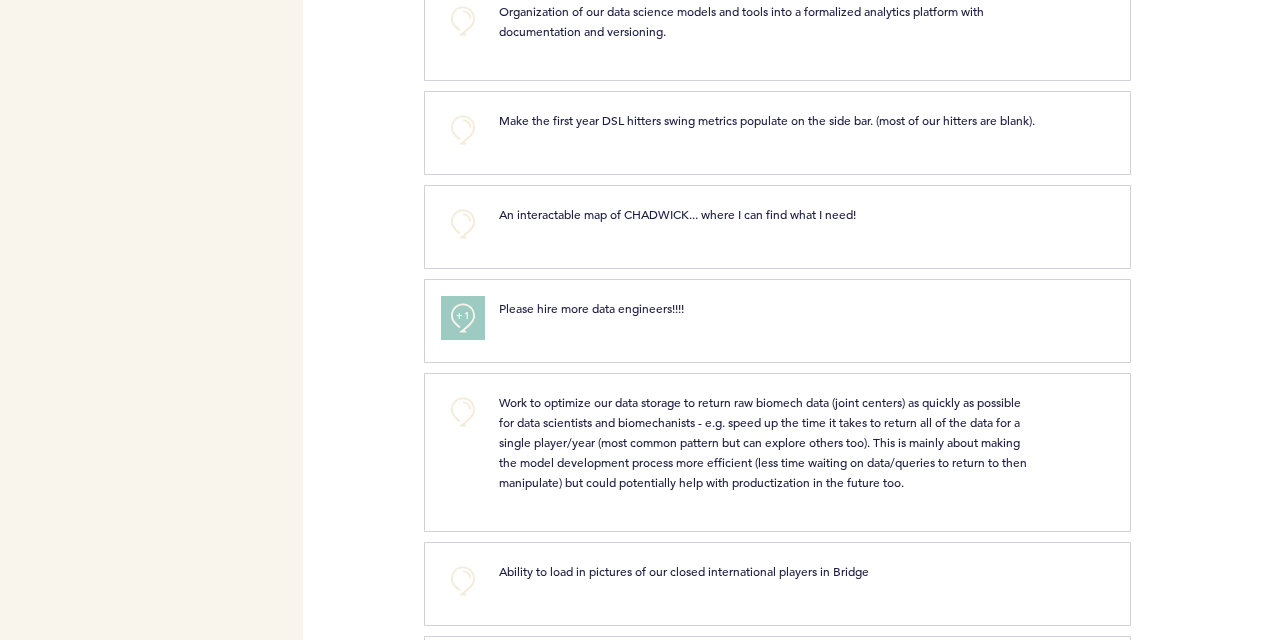 scroll, scrollTop: 4105, scrollLeft: 0, axis: vertical 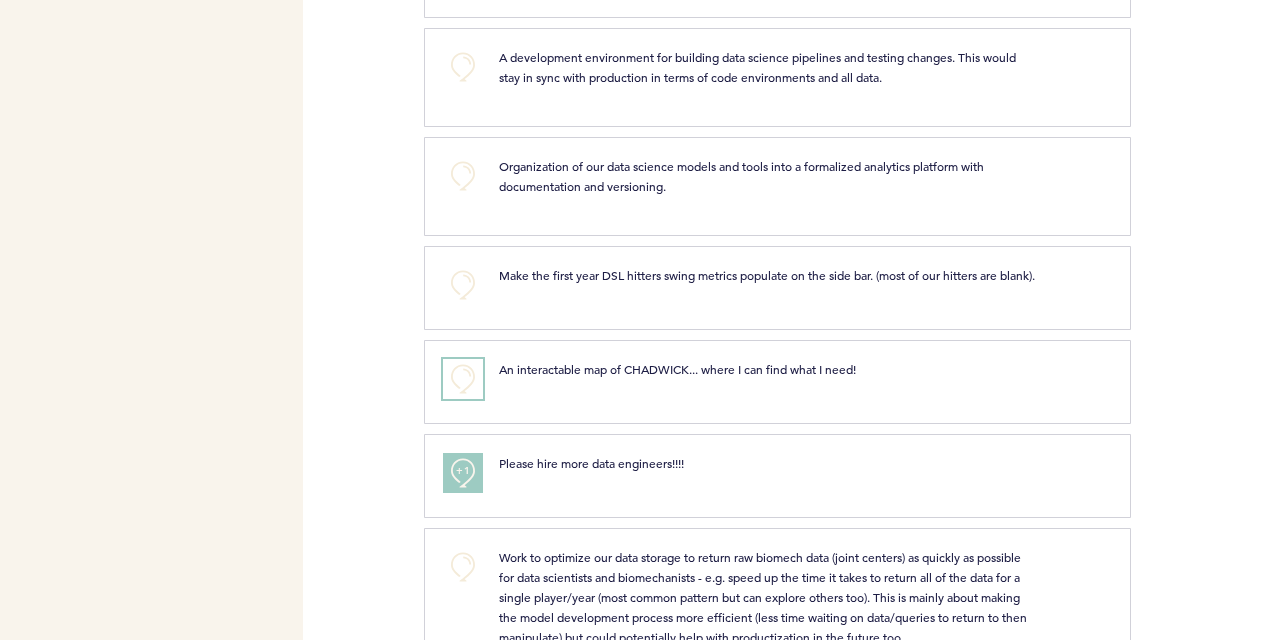 click on "+0" at bounding box center (463, 379) 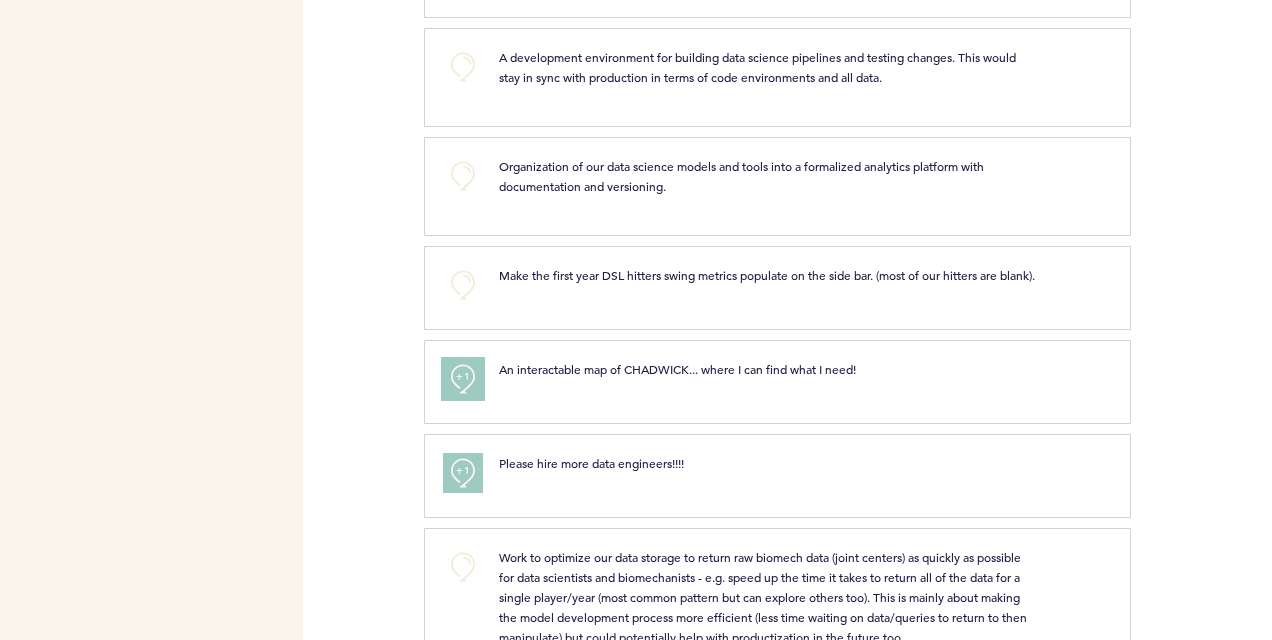 click on "+1" at bounding box center [463, 377] 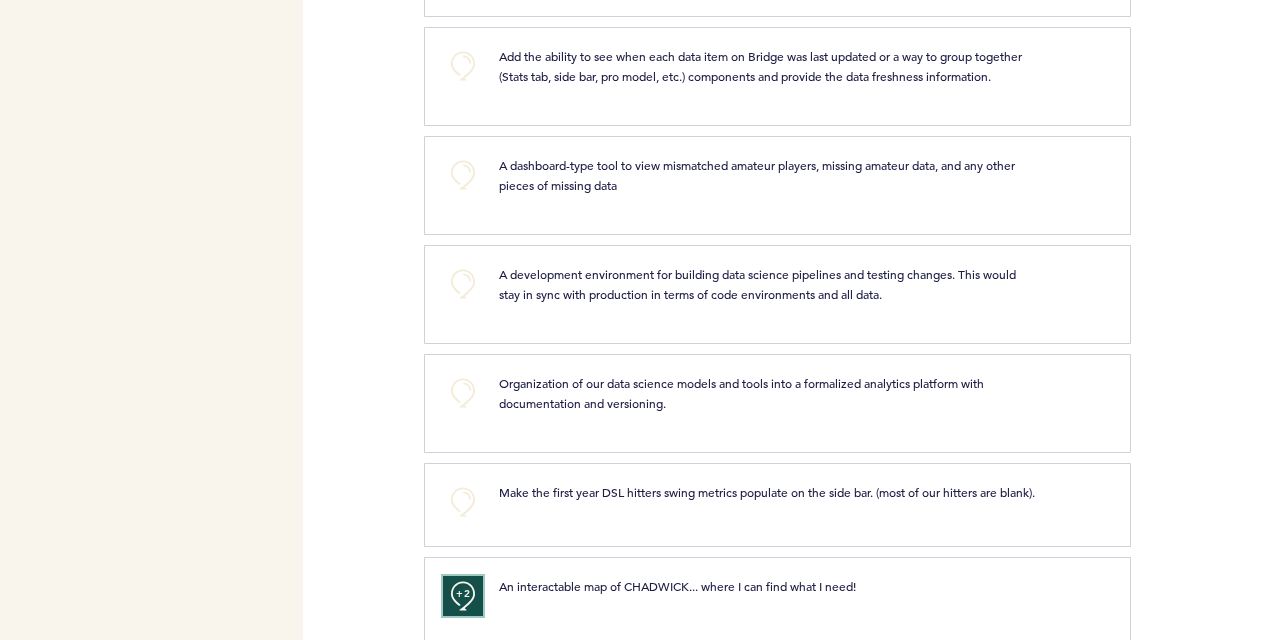 scroll, scrollTop: 3847, scrollLeft: 0, axis: vertical 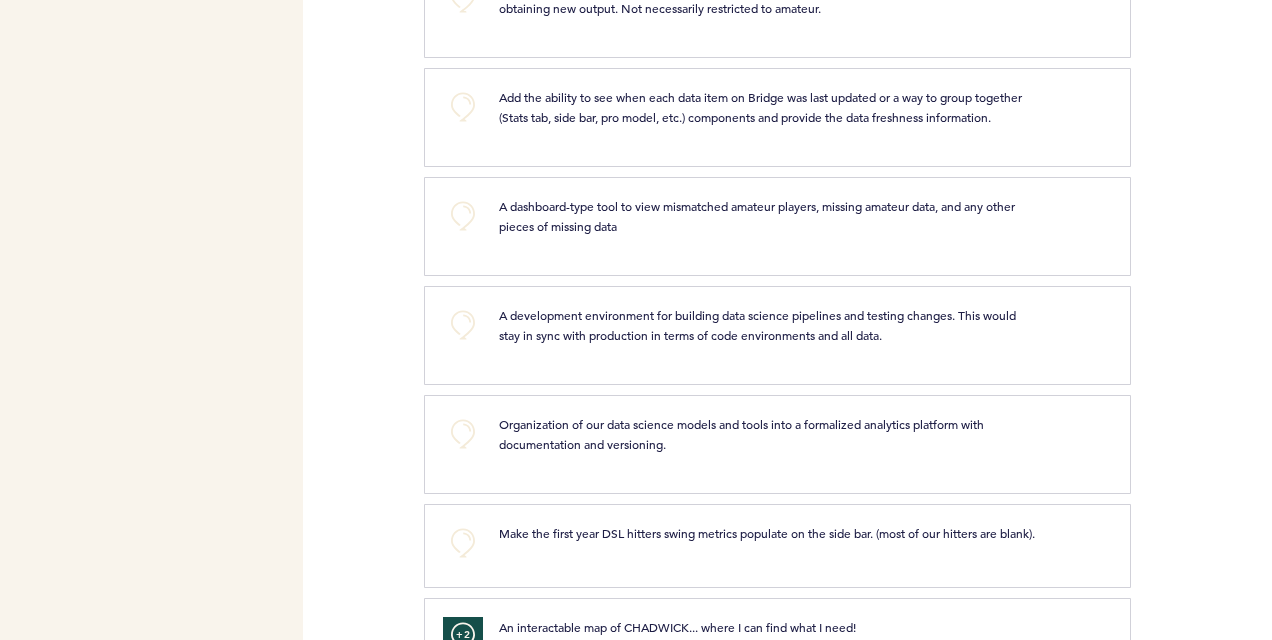 click on "Organization of our data science models and tools into a formalized analytics platform with documentation and versioning." at bounding box center [743, 434] 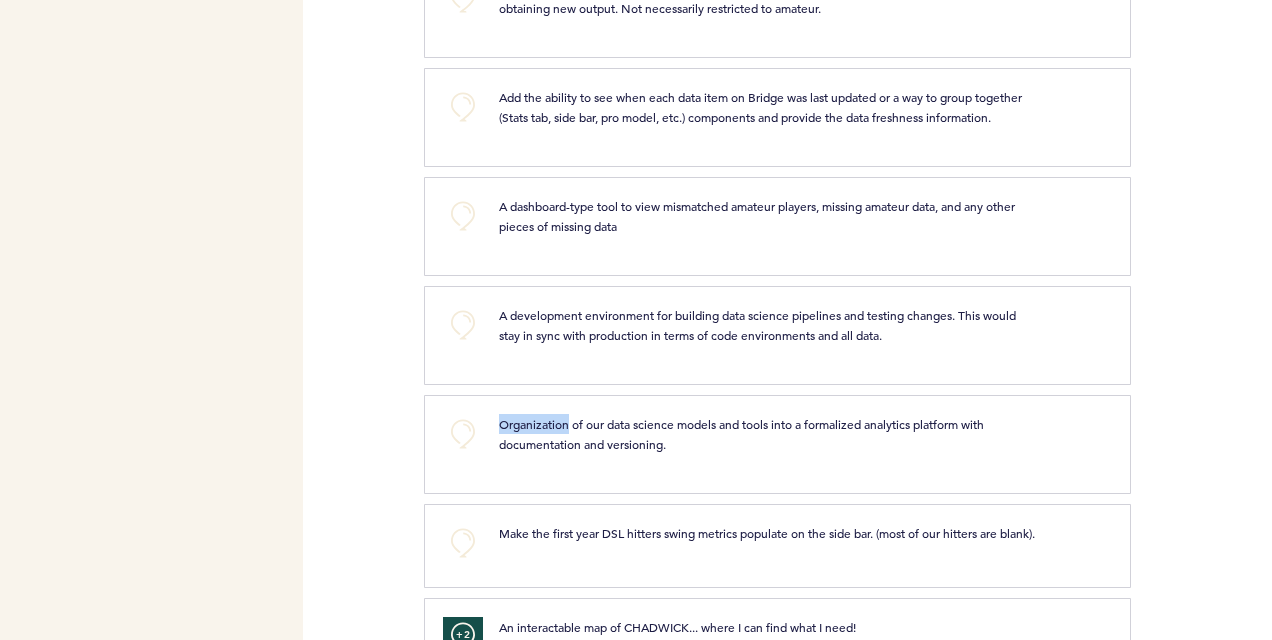 click on "Organization of our data science models and tools into a formalized analytics platform with documentation and versioning." at bounding box center [743, 434] 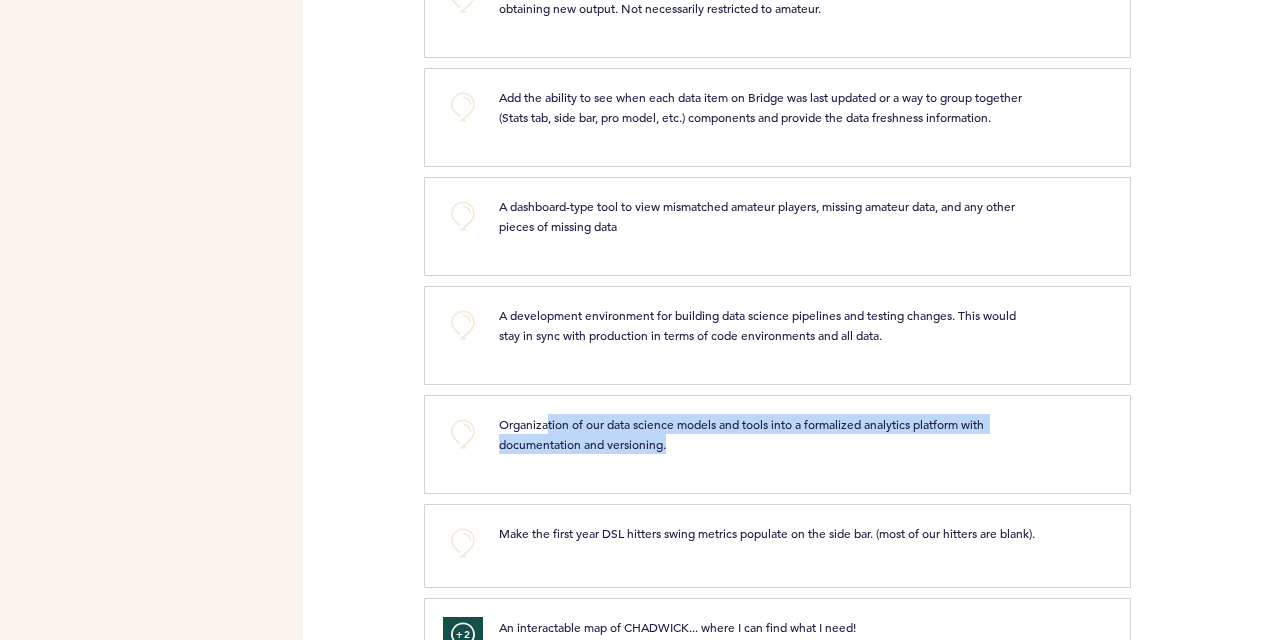 click on "Organization of our data science models and tools into a formalized analytics platform with documentation and versioning." at bounding box center [743, 434] 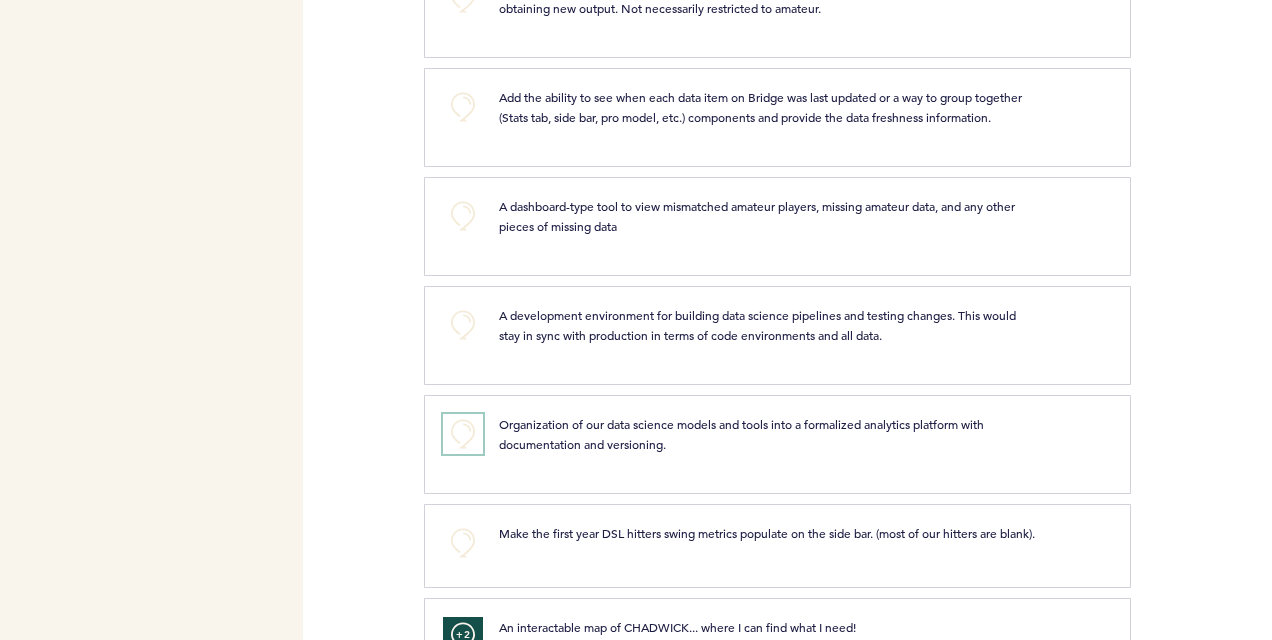 click on "+0" at bounding box center (463, 434) 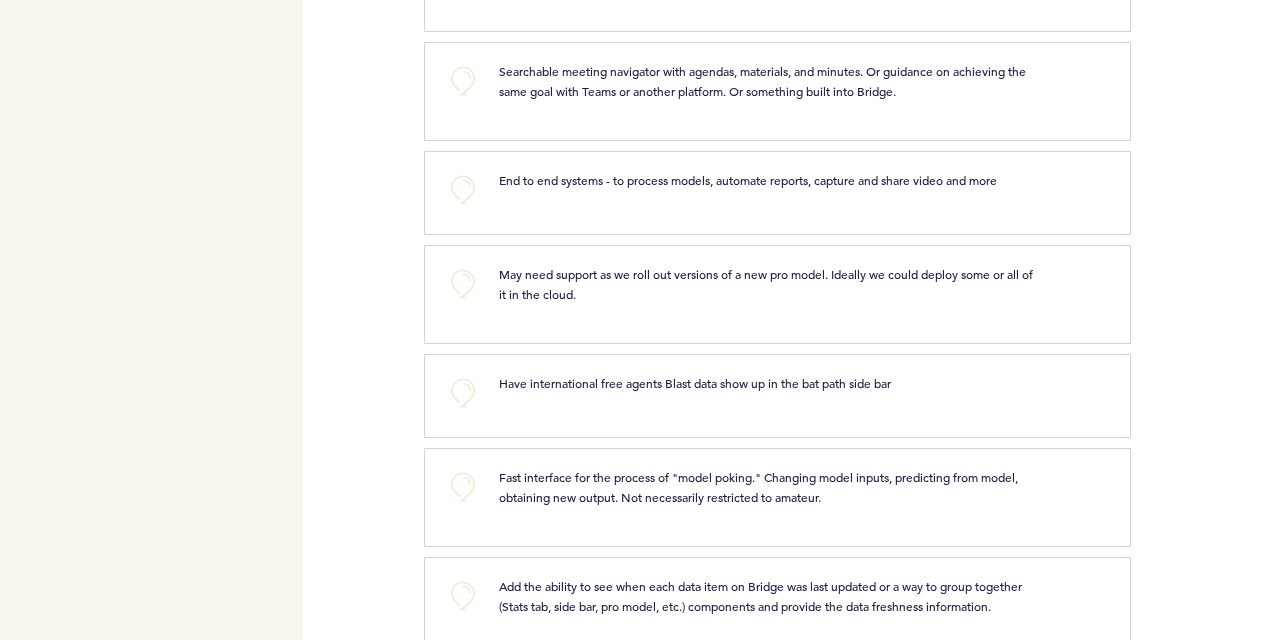 scroll, scrollTop: 3357, scrollLeft: 0, axis: vertical 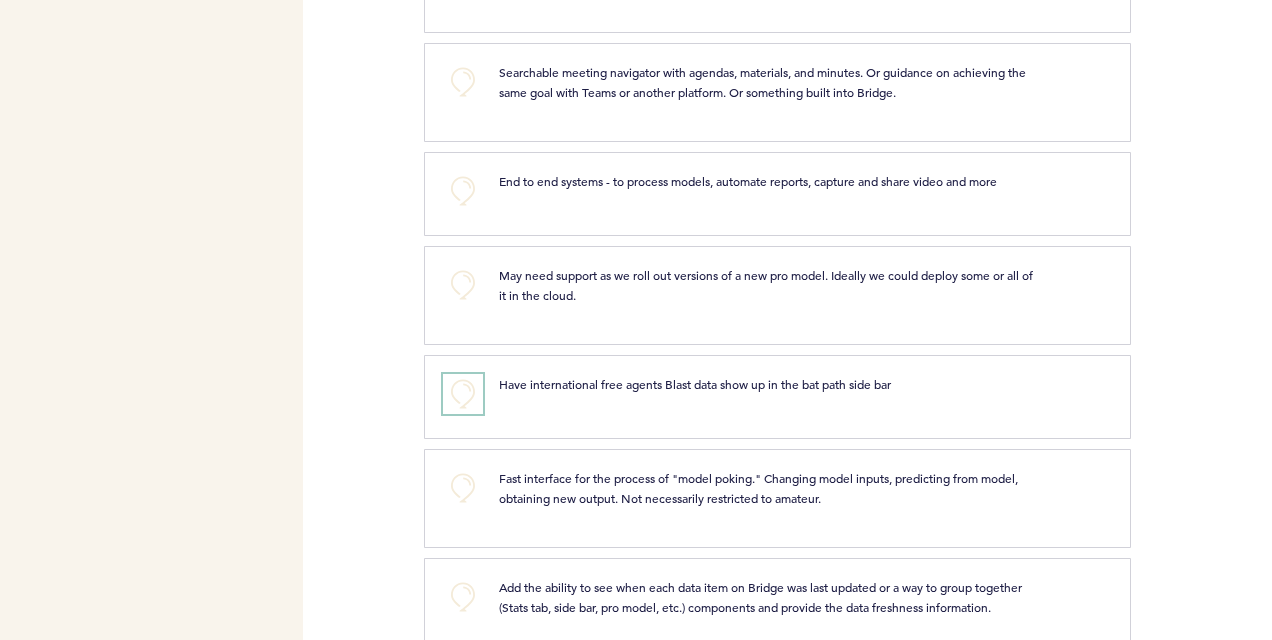 click on "+0" at bounding box center [463, 394] 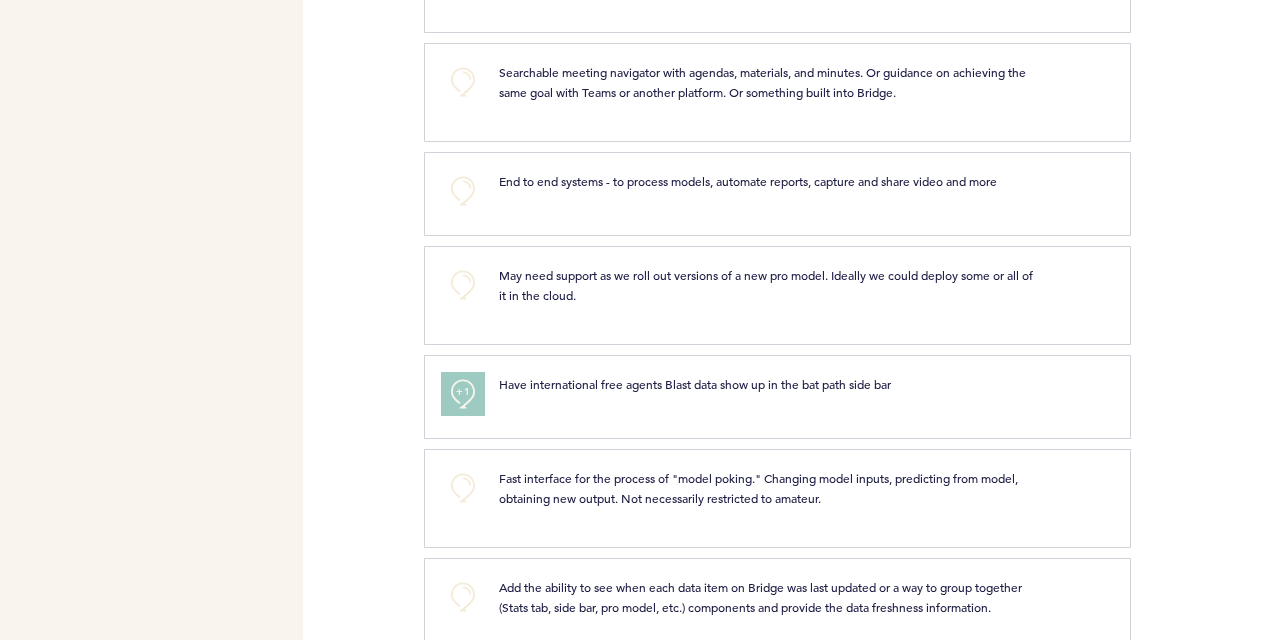 click on "+1" at bounding box center [463, 392] 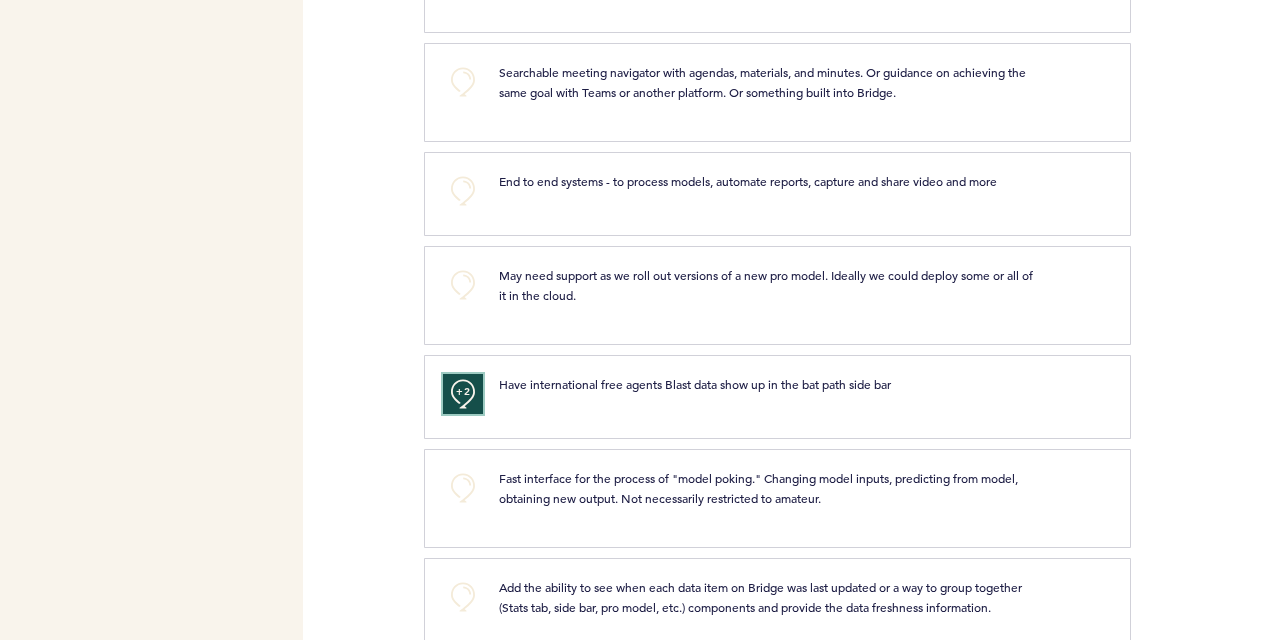 click on "+2" at bounding box center (463, 394) 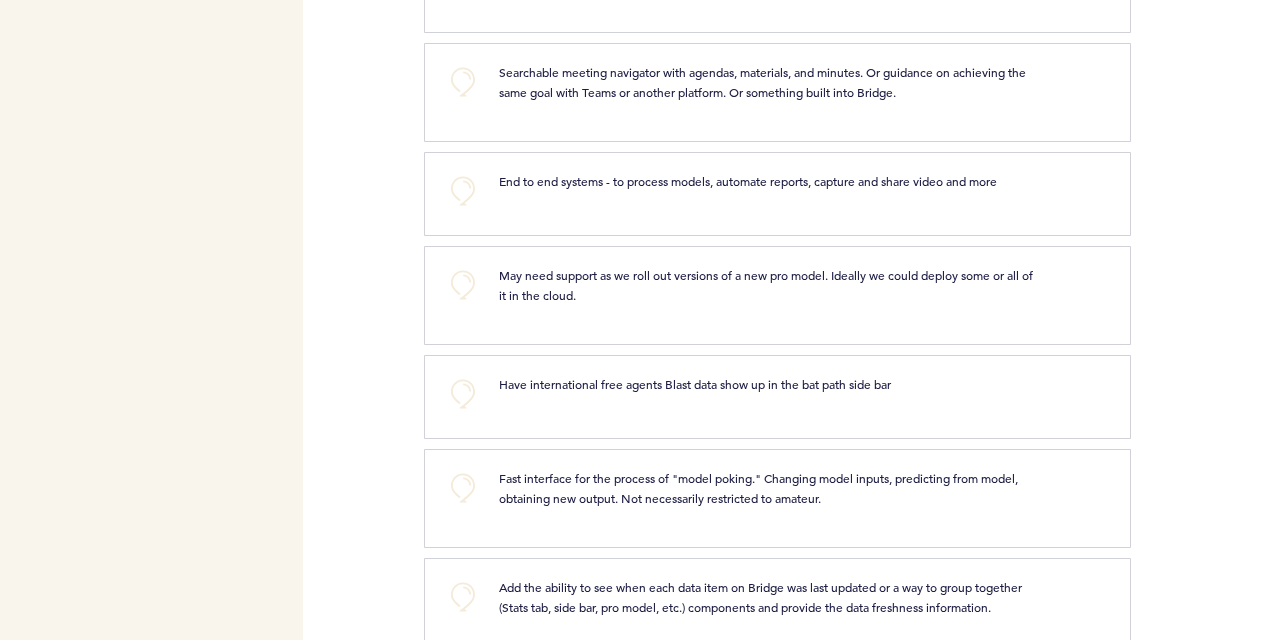 click on "Fast interface for the process of "model poking." Changing model inputs, predicting from model, obtaining new output. Not necessarily restricted to amateur." at bounding box center (768, 488) 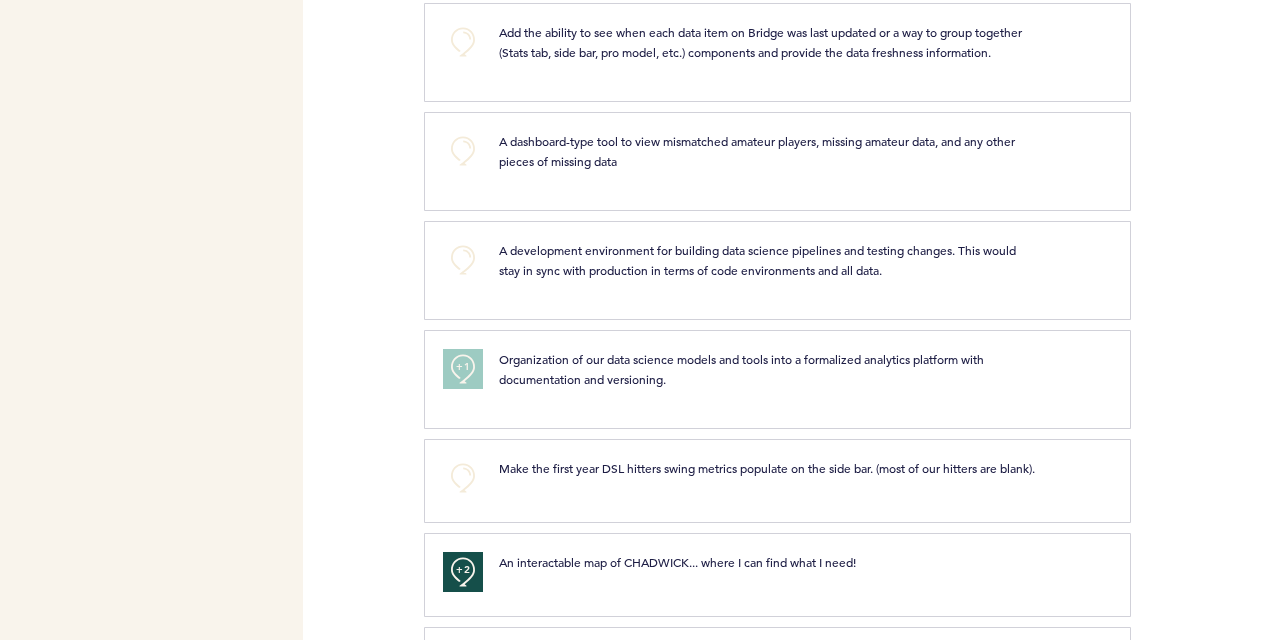 scroll, scrollTop: 4411, scrollLeft: 0, axis: vertical 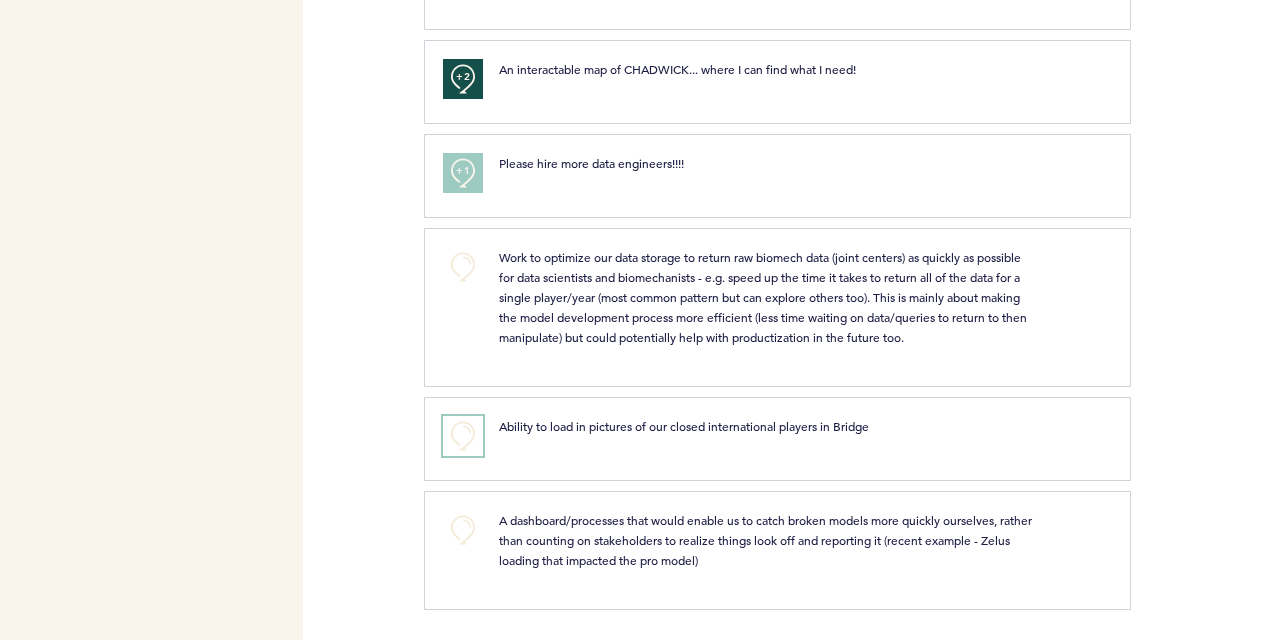 click on "+0" at bounding box center [463, 436] 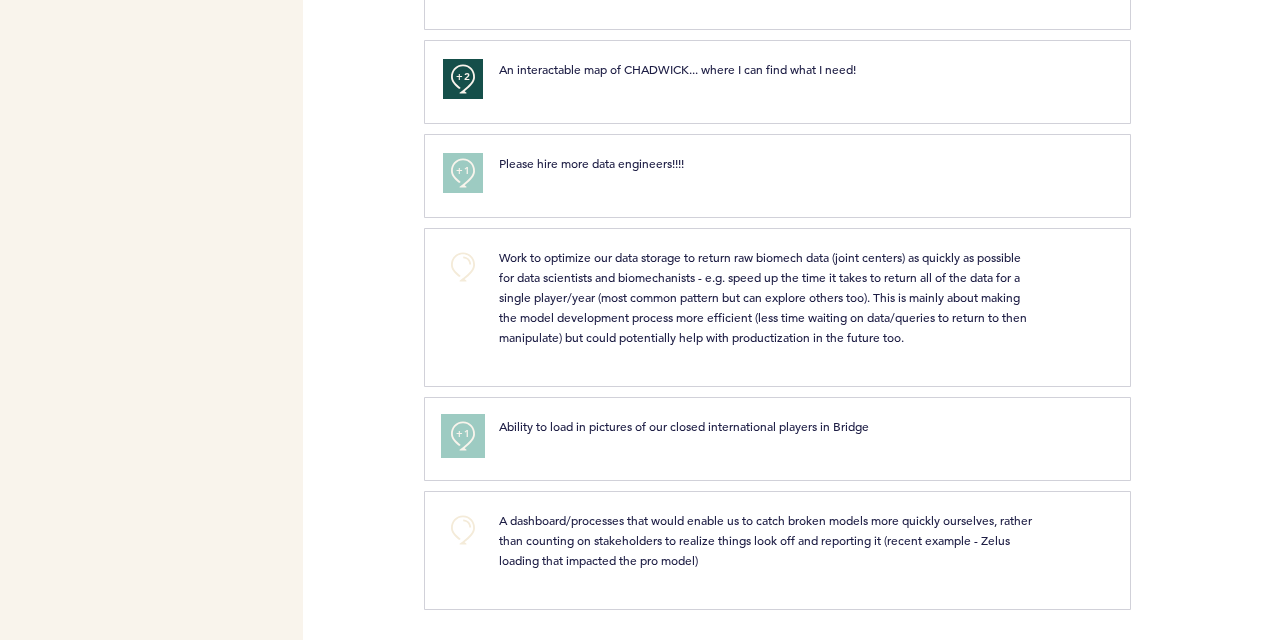 click on "+1" at bounding box center (463, 436) 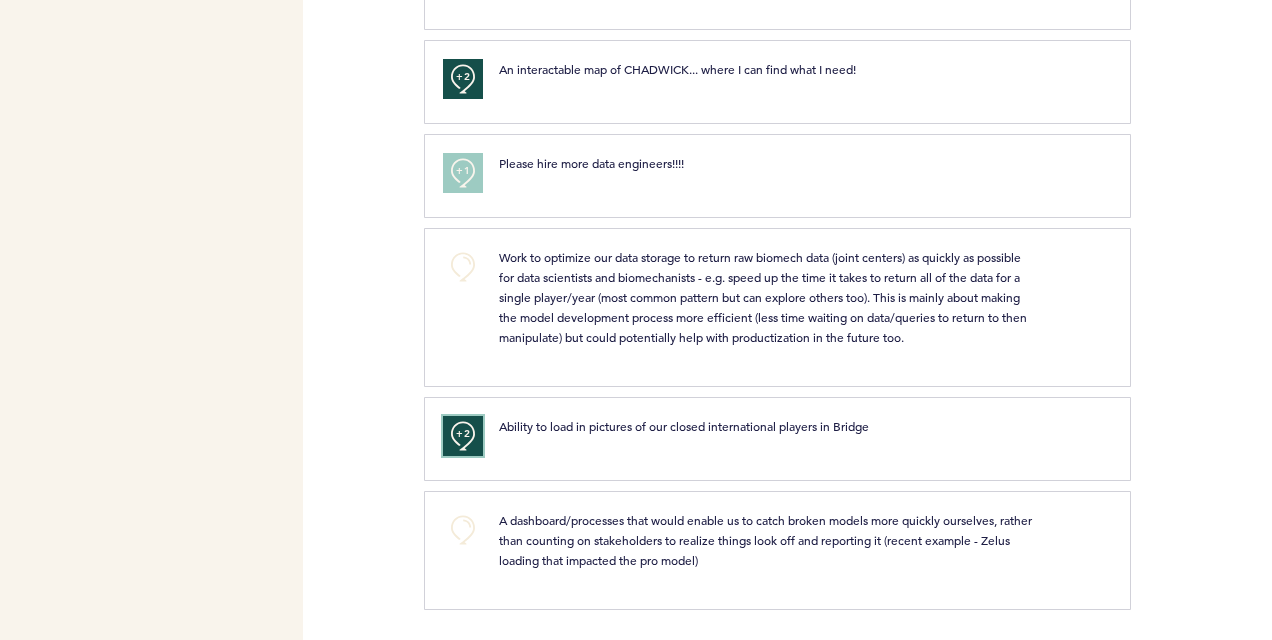 click on "+2" at bounding box center [463, 436] 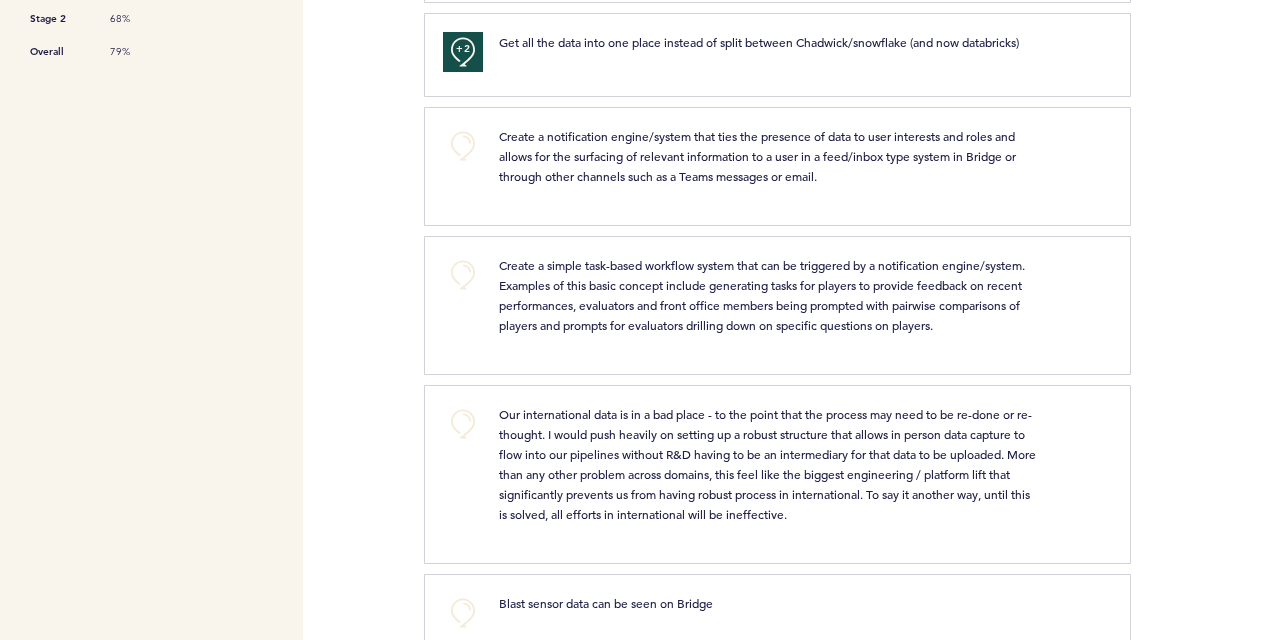 scroll, scrollTop: 0, scrollLeft: 0, axis: both 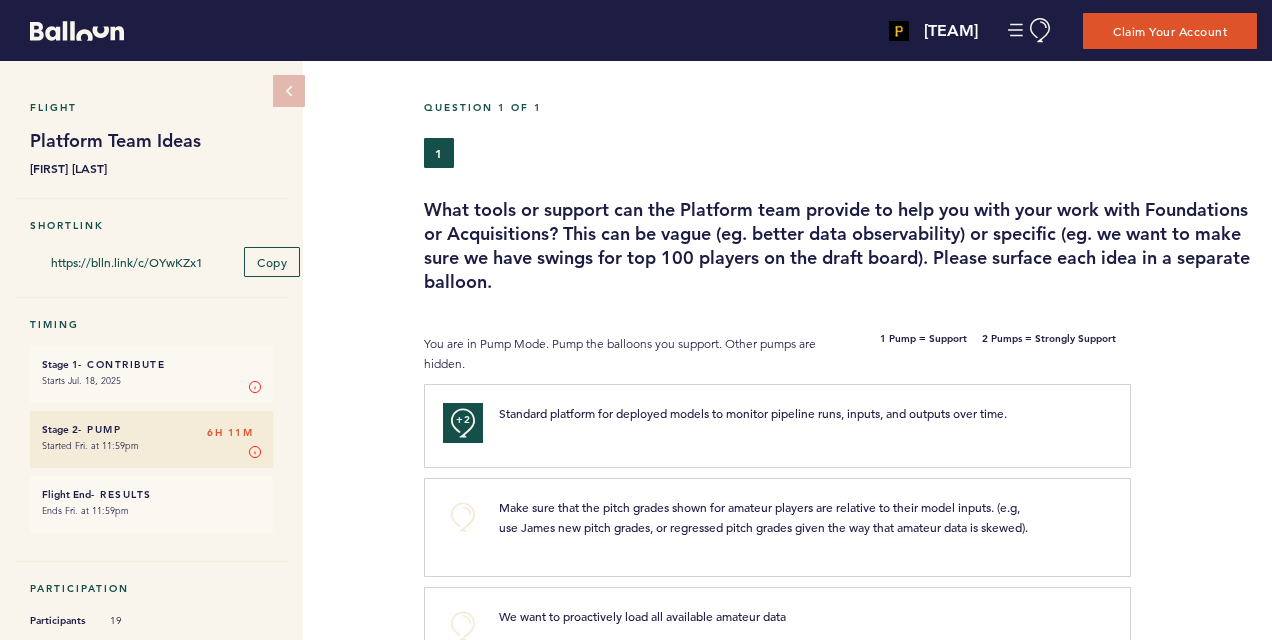 click on "Ends Fri. at 11:59pm" at bounding box center [151, 511] 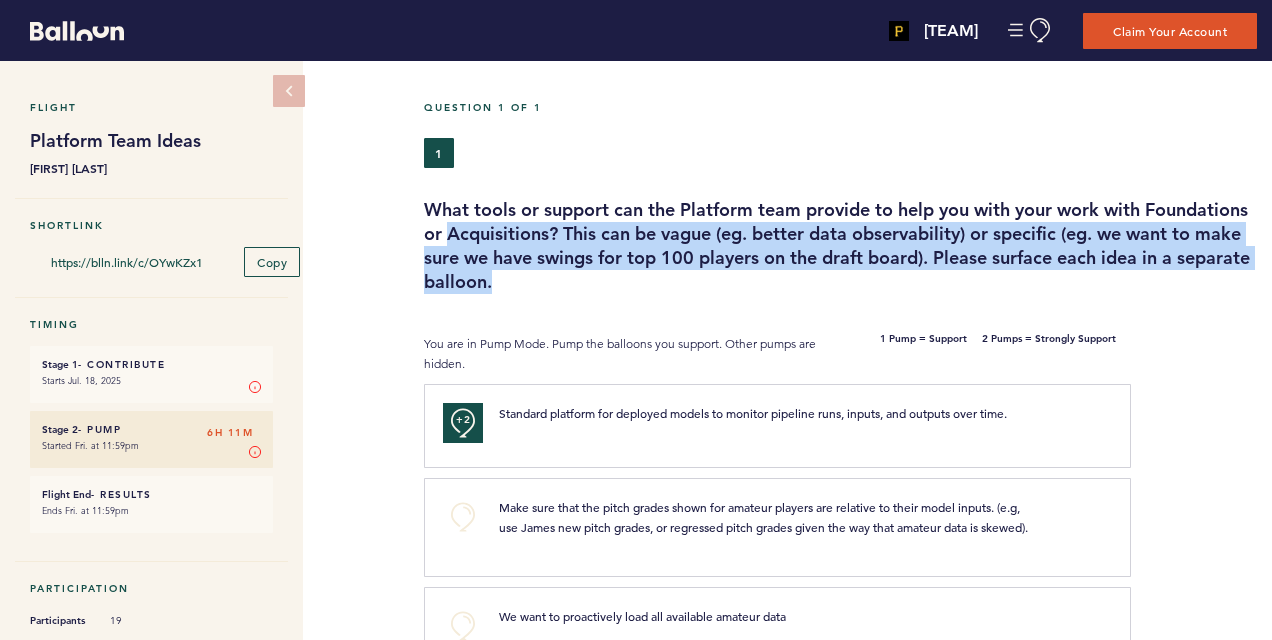 drag, startPoint x: 672, startPoint y: 274, endPoint x: 557, endPoint y: 234, distance: 121.75796 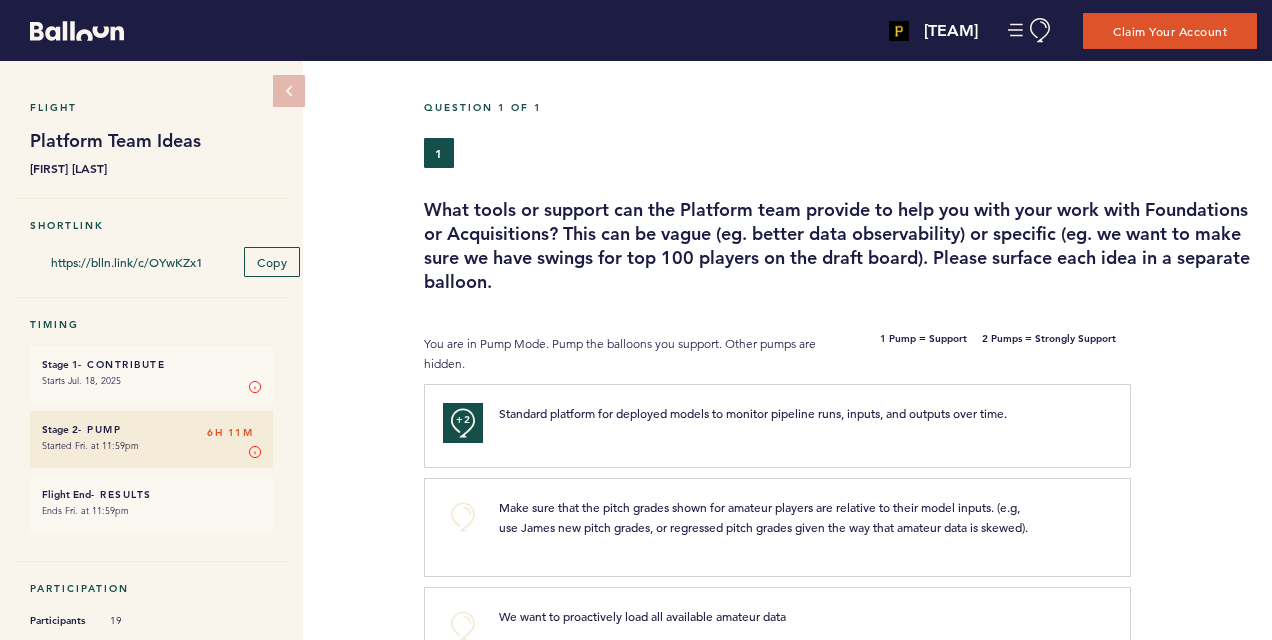 click on "What tools or support can the Platform team provide to help you with your work with Foundations or Acquisitions? This can be vague (eg. better data observability) or specific (eg. we want to make sure we have swings for top 100 players on the draft board). Please surface each idea in a separate balloon." at bounding box center [840, 246] 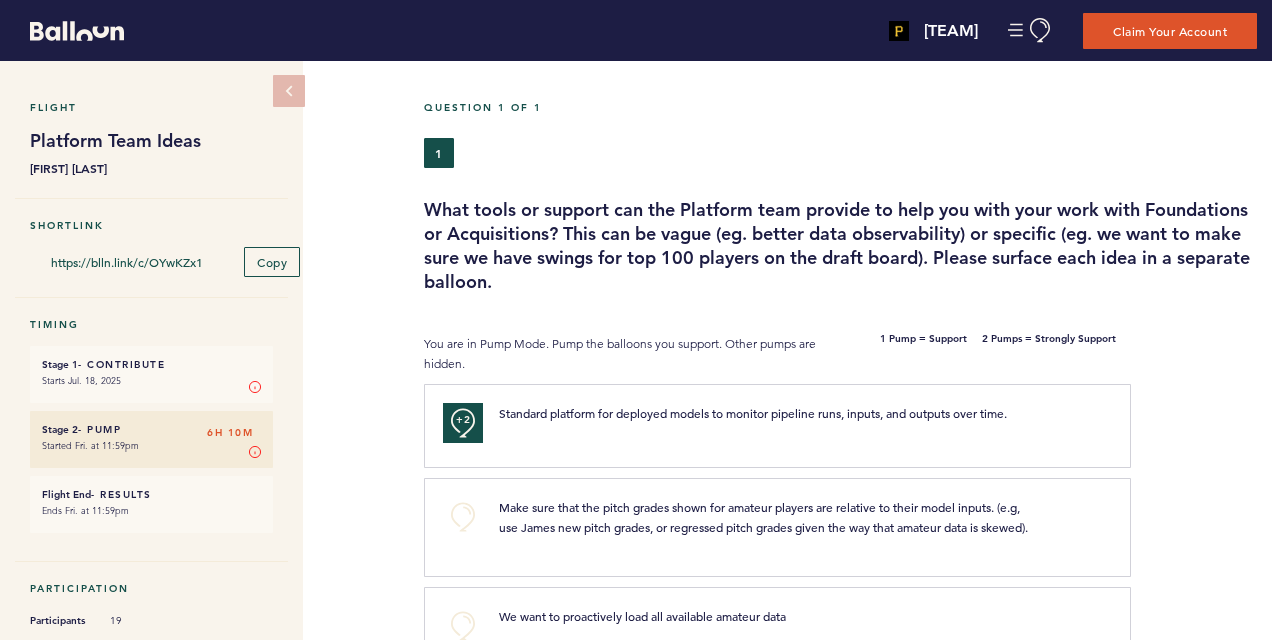 click on "What tools or support can the Platform team provide to help you with your work with Foundations or Acquisitions? This can be vague (eg. better data observability) or specific (eg. we want to make sure we have swings for top 100 players on the draft board). Please surface each idea in a separate balloon." at bounding box center (840, 246) 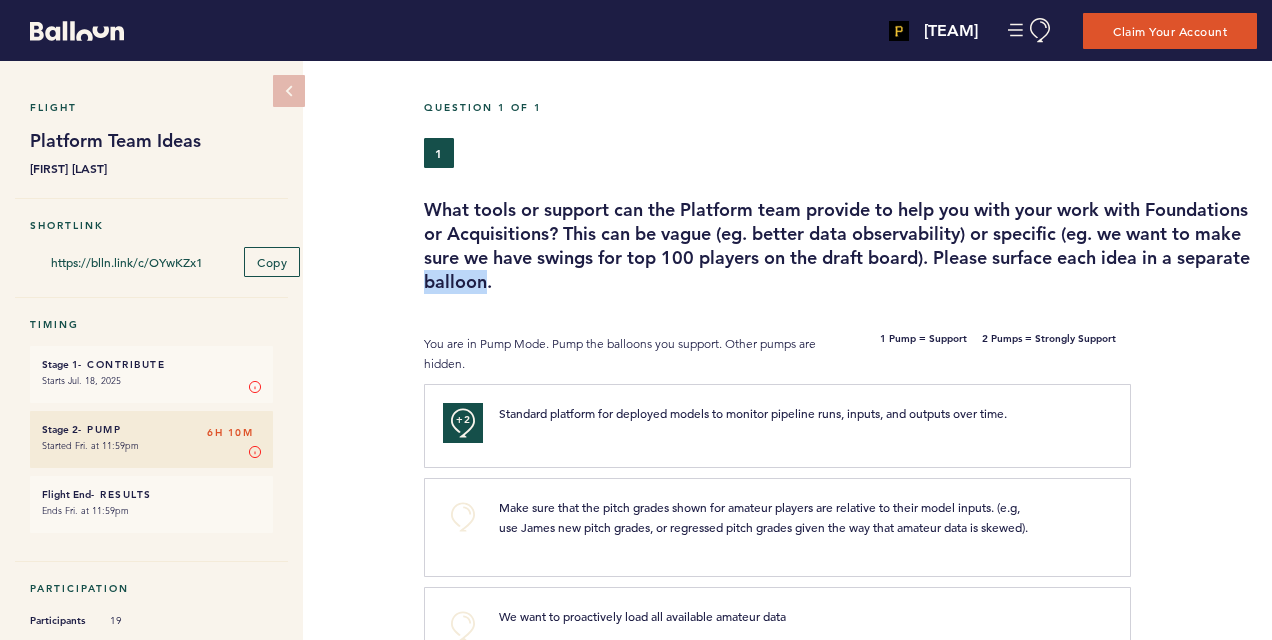 click on "What tools or support can the Platform team provide to help you with your work with Foundations or Acquisitions? This can be vague (eg. better data observability) or specific (eg. we want to make sure we have swings for top 100 players on the draft board). Please surface each idea in a separate balloon." at bounding box center (840, 246) 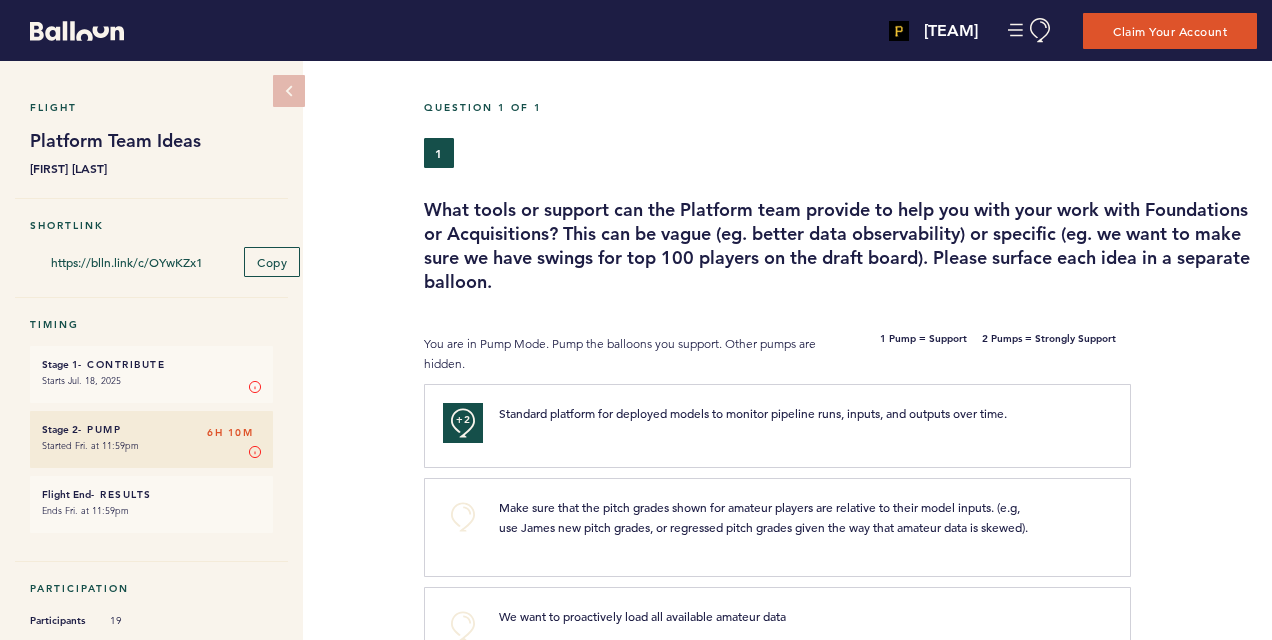 click on "You are in Pump Mode. Pump the balloons you support. Other pumps are hidden." at bounding box center [628, 354] 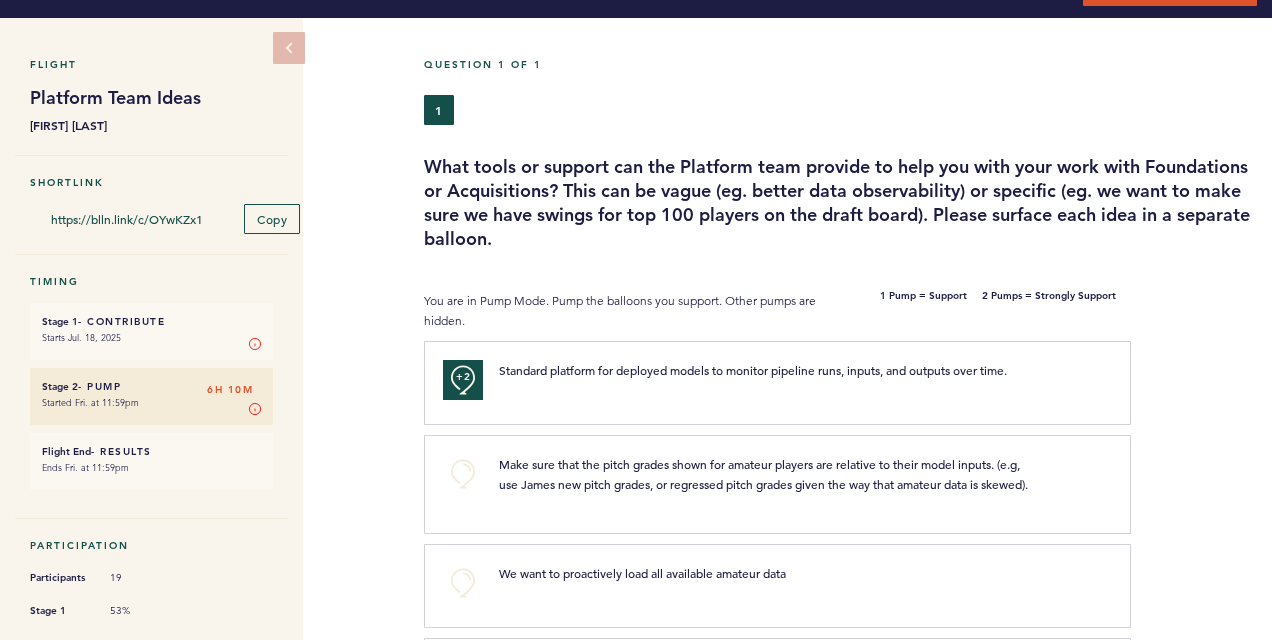 scroll, scrollTop: 42, scrollLeft: 0, axis: vertical 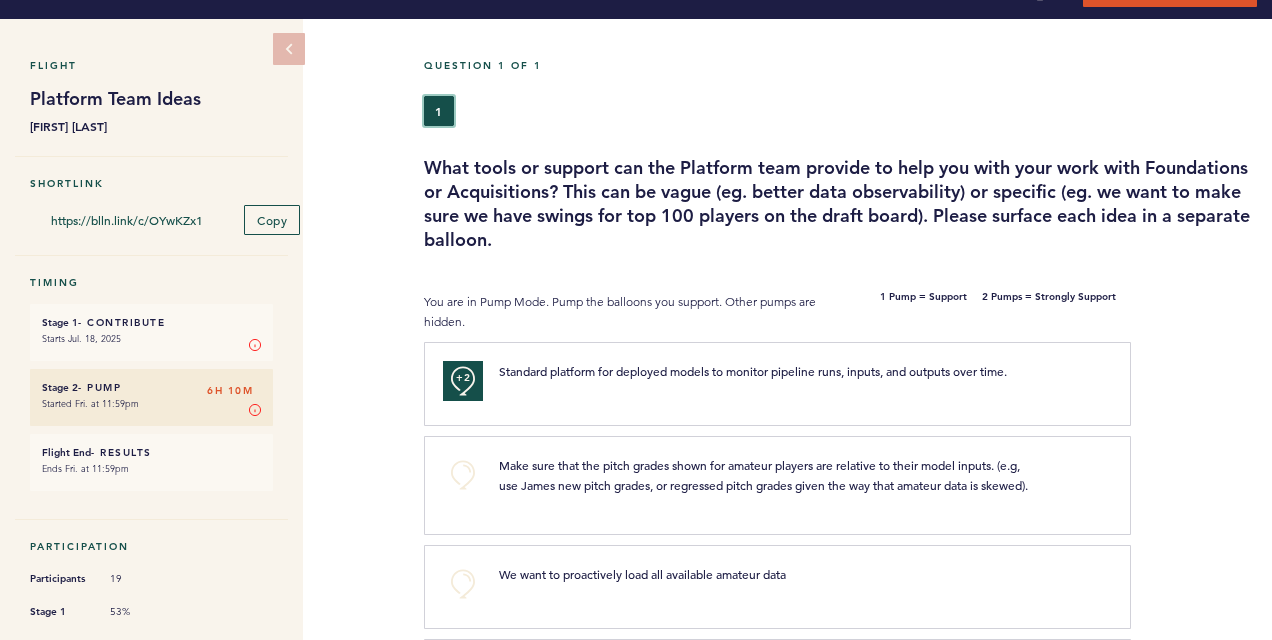 click on "1" at bounding box center [439, 111] 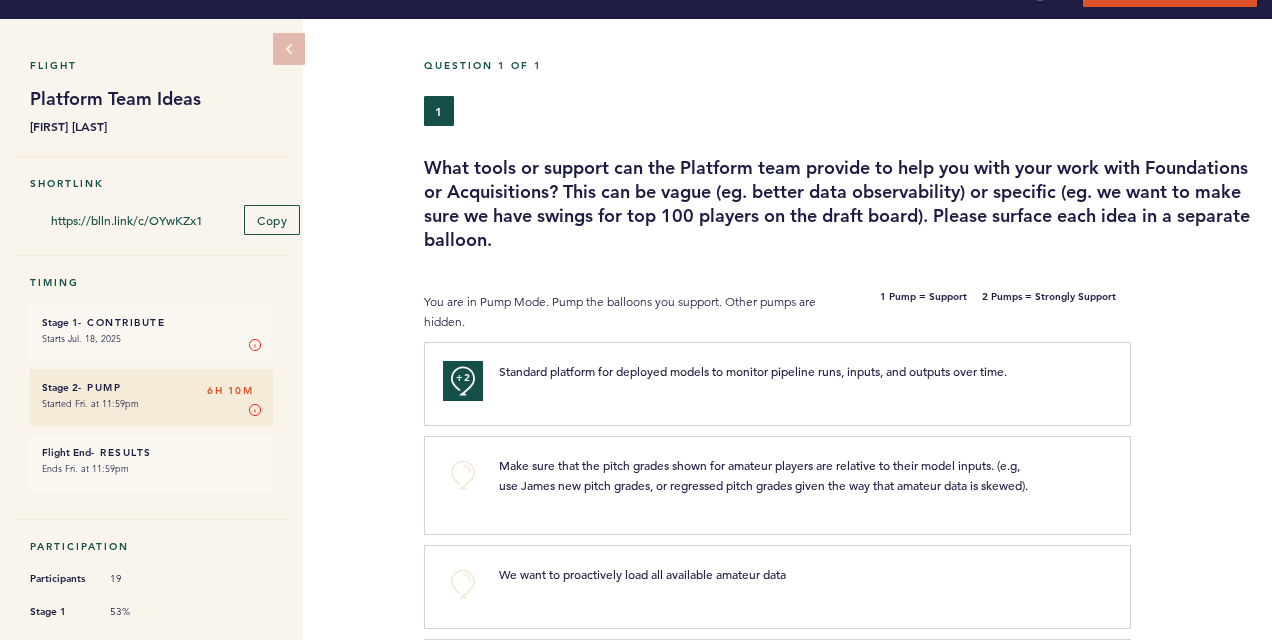 click on "Starts Jul. 18, 2025" at bounding box center (151, 339) 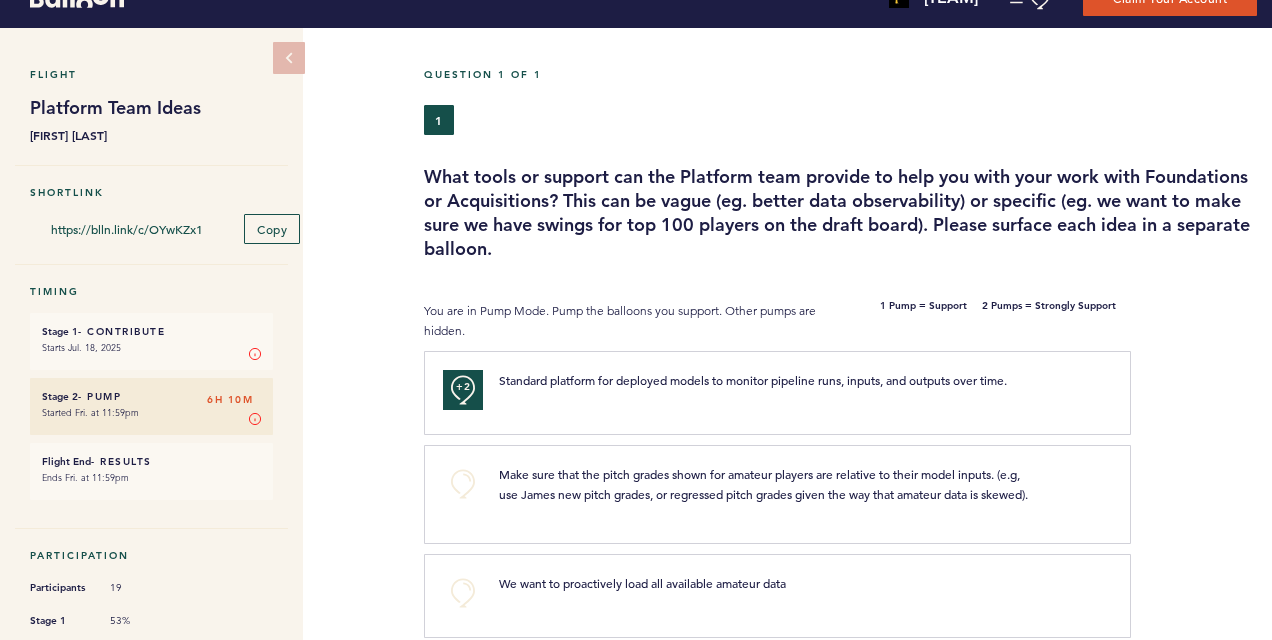scroll, scrollTop: 0, scrollLeft: 0, axis: both 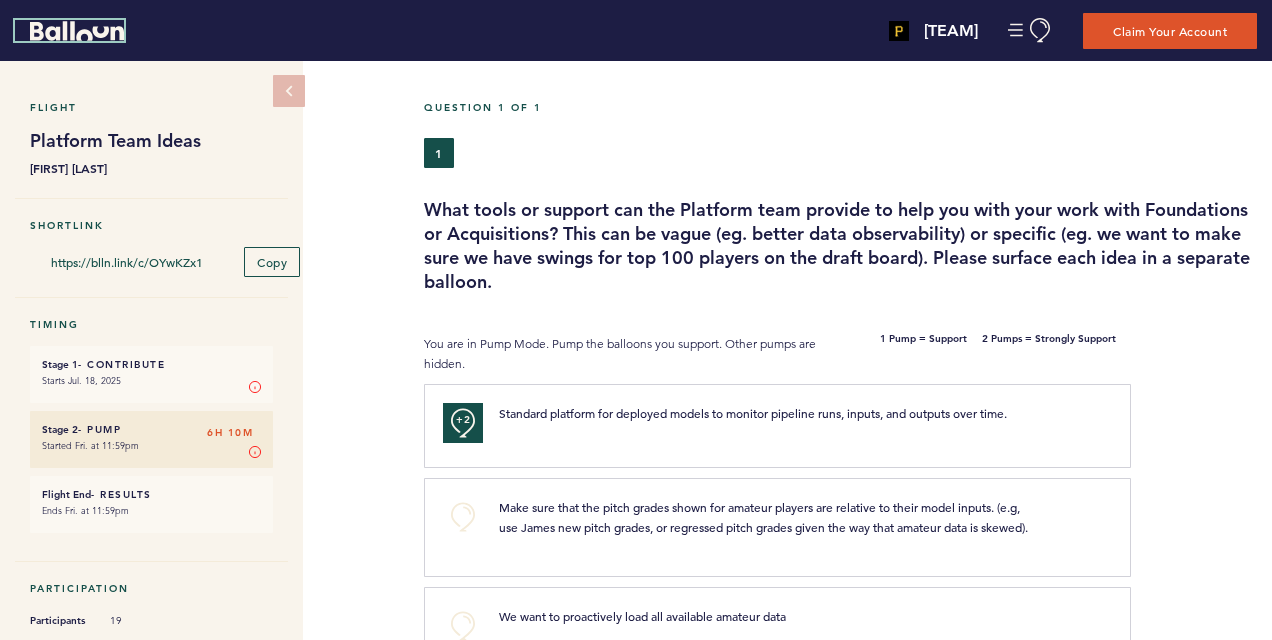 click 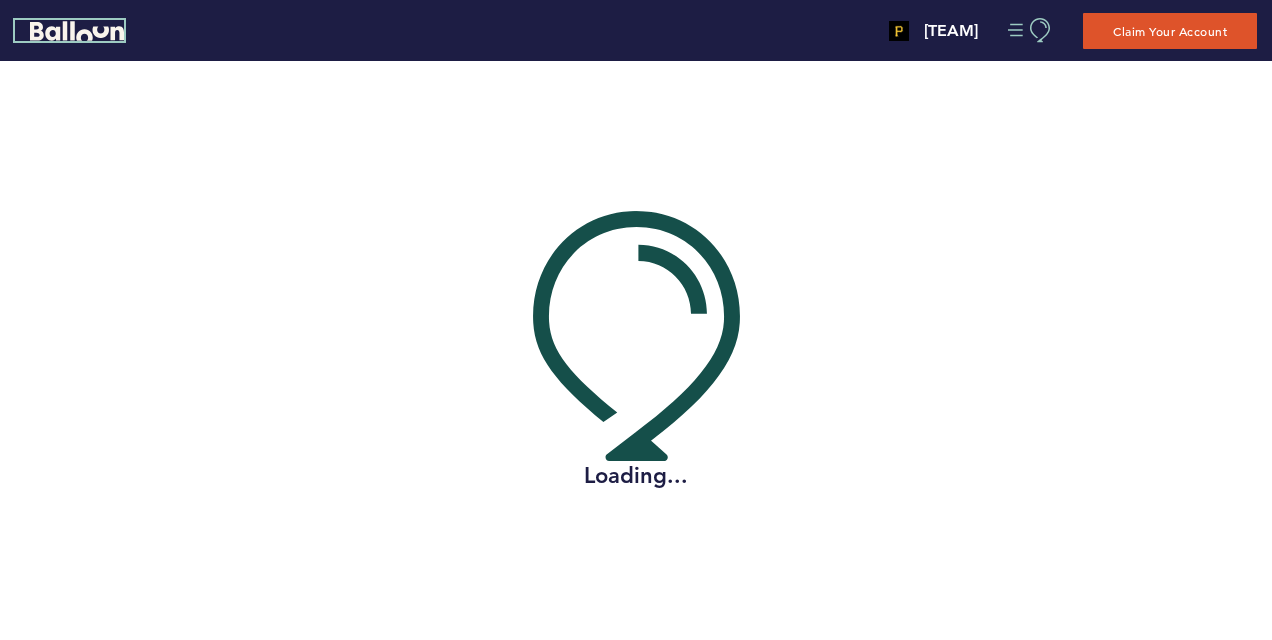 click at bounding box center (1030, 30) 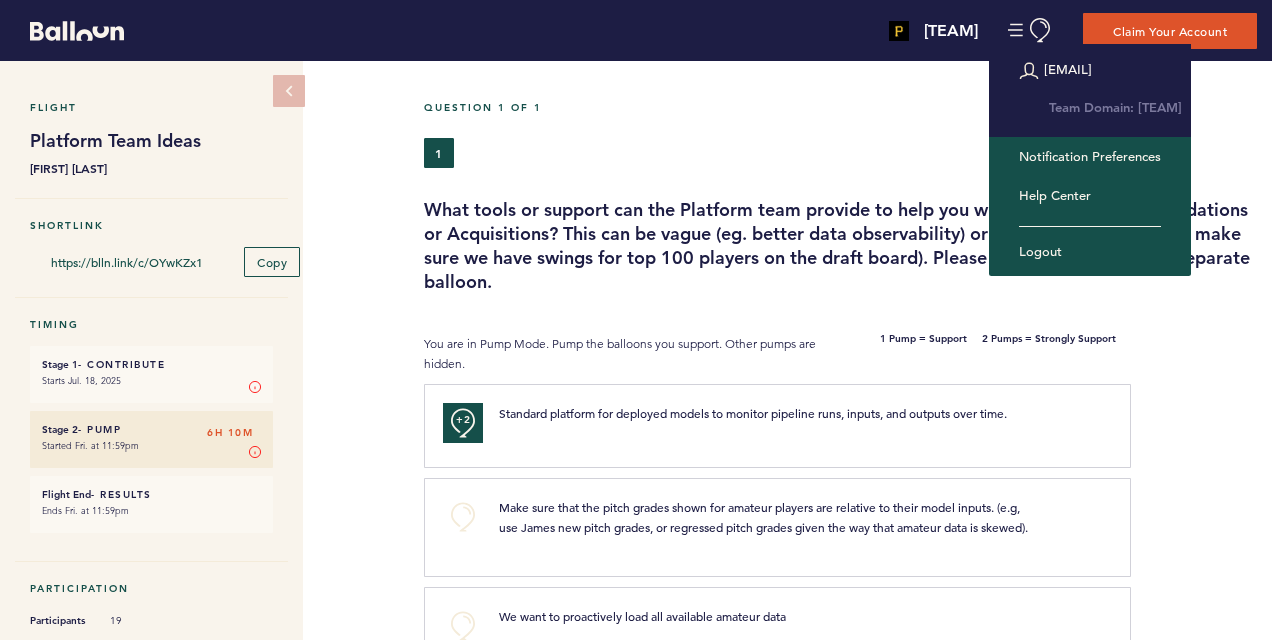 click on "What tools or support can the Platform team provide to help you with your work with Foundations or Acquisitions? This can be vague (eg. better data observability) or specific (eg. we want to make sure we have swings for top 100 players on the draft board). Please surface each idea in a separate balloon." at bounding box center [840, 246] 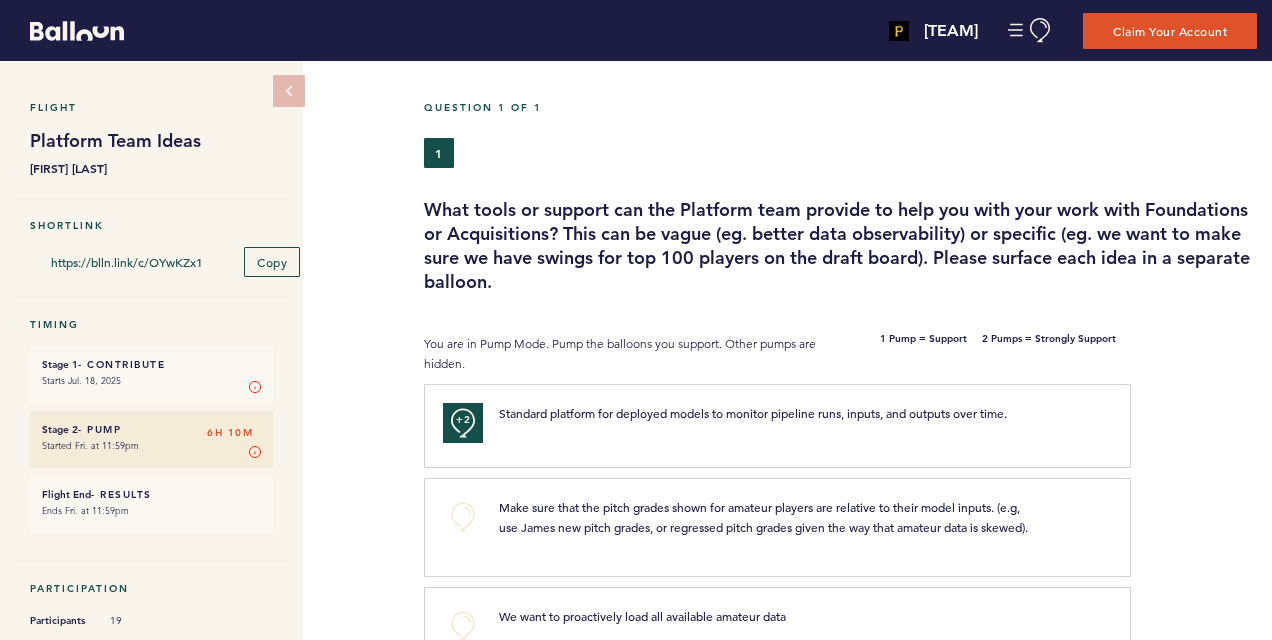 scroll, scrollTop: 196, scrollLeft: 0, axis: vertical 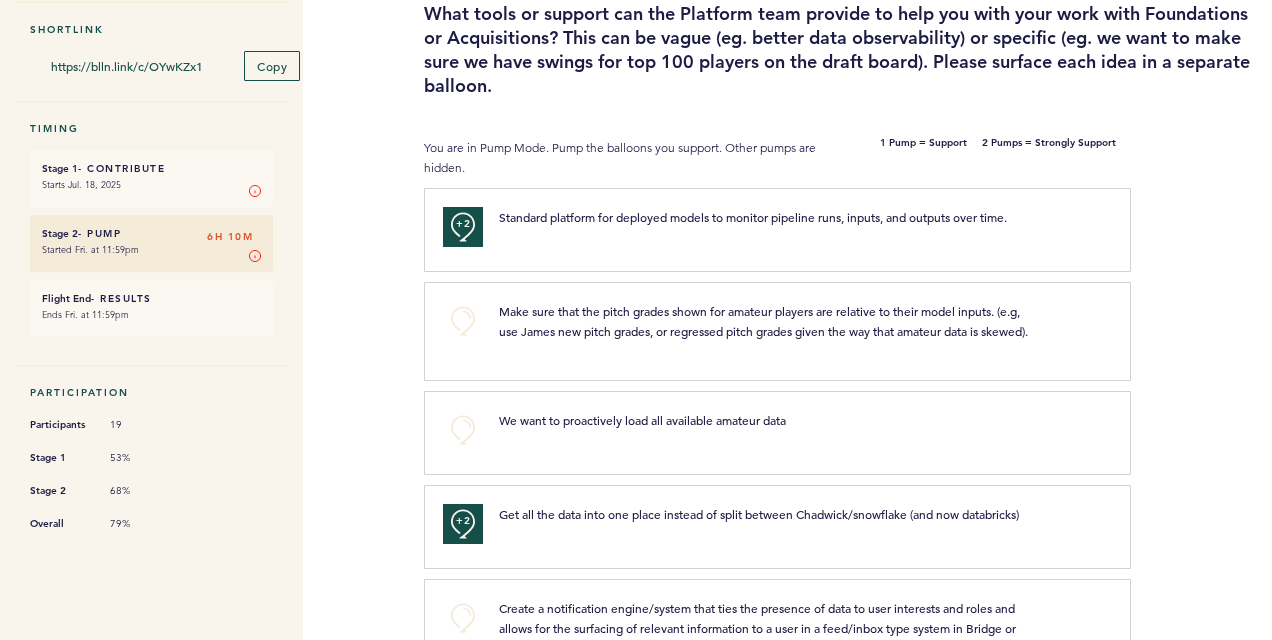 click on "Stage 2 - Pump 6H 10M Started Fri. at 11:59pm Stage 2 In Stage 2, you vote on the responses by pumping the balloons that you like or support. Click once for balloons you support/like and twice for your top choices. Learn More" at bounding box center [151, 243] 